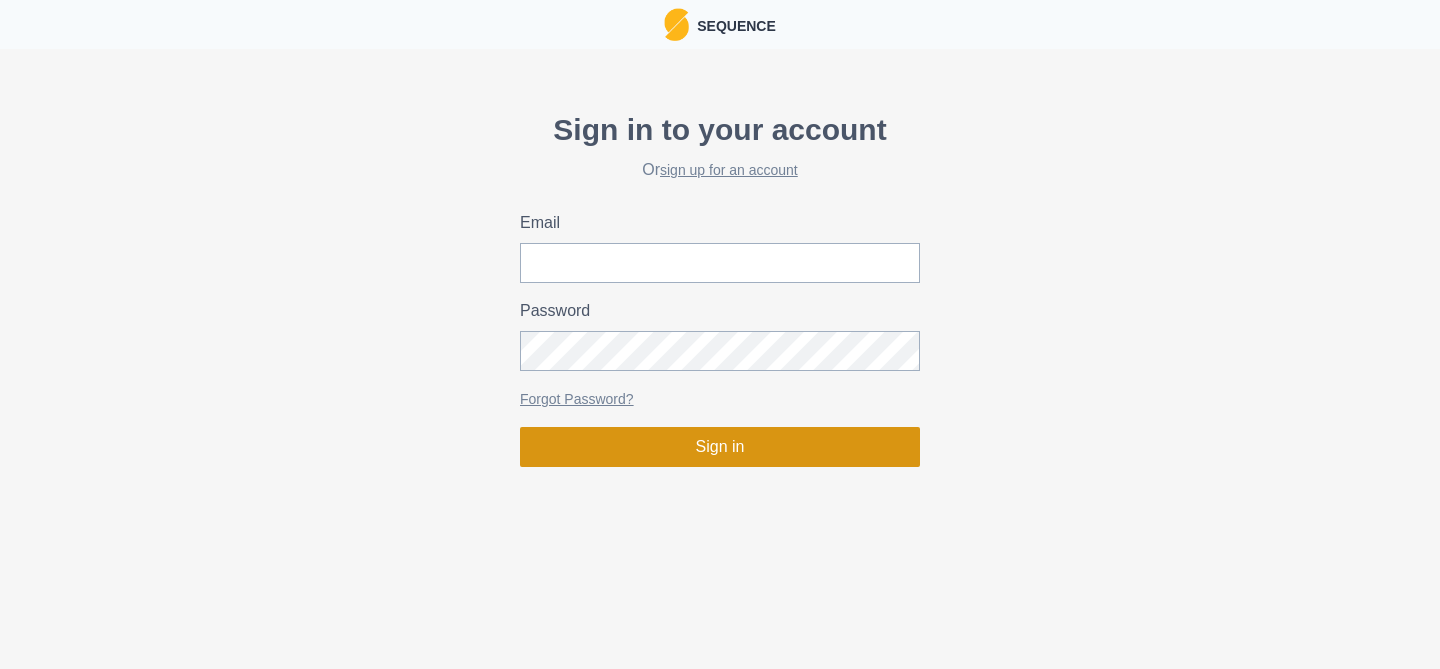 scroll, scrollTop: 0, scrollLeft: 0, axis: both 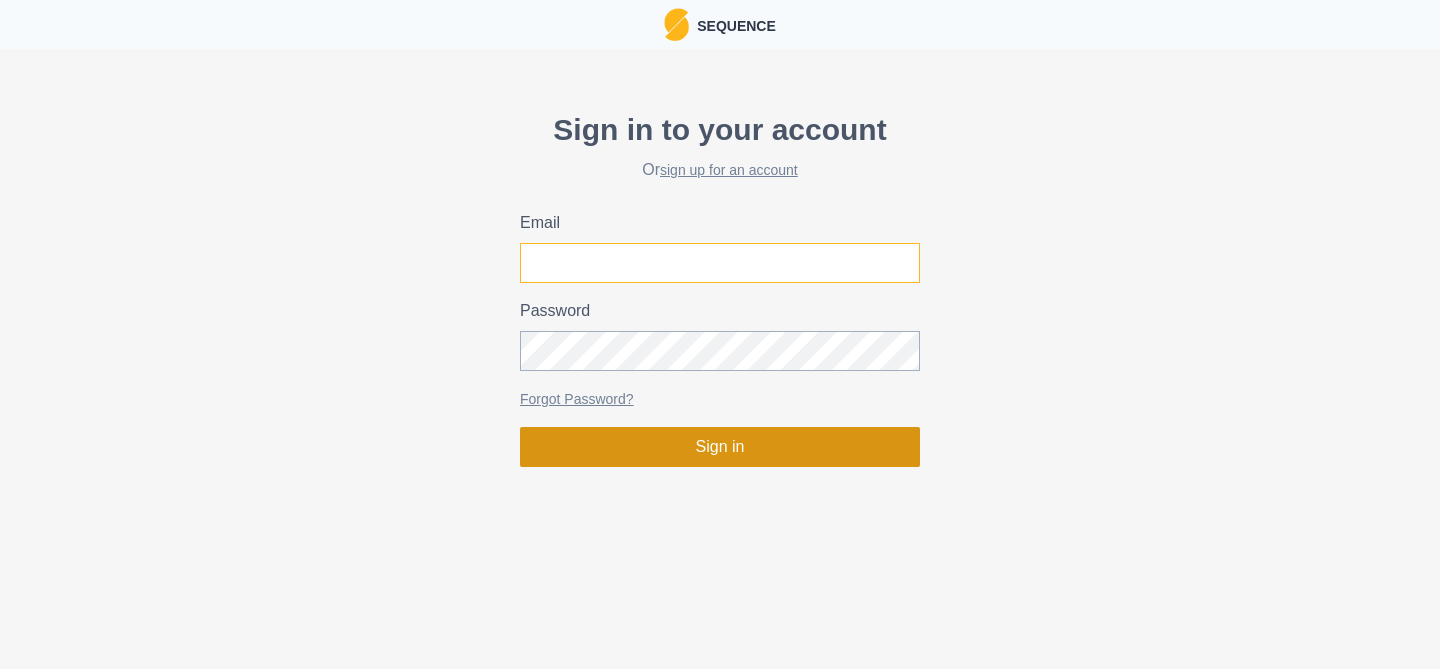 type on "[PERSON_NAME][EMAIL_ADDRESS][DOMAIN_NAME]" 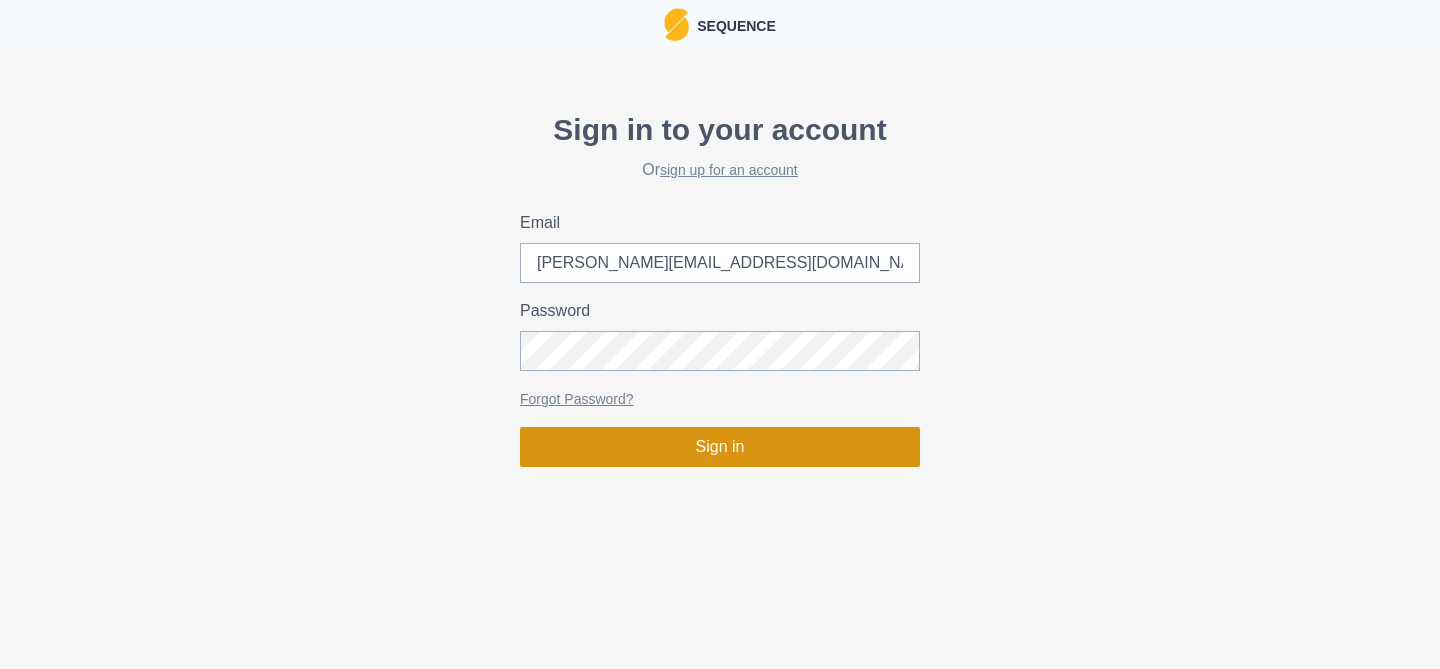 click on "Sign in" at bounding box center (720, 447) 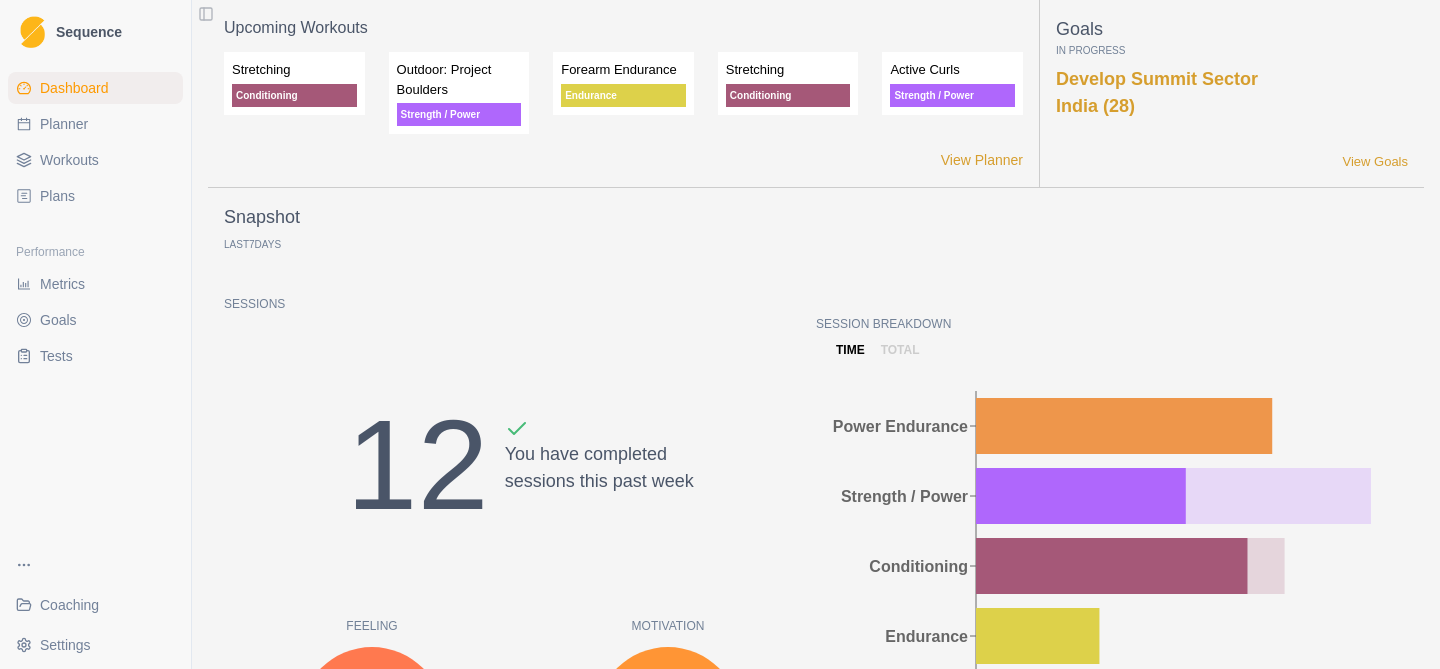 click on "Workouts" at bounding box center (69, 160) 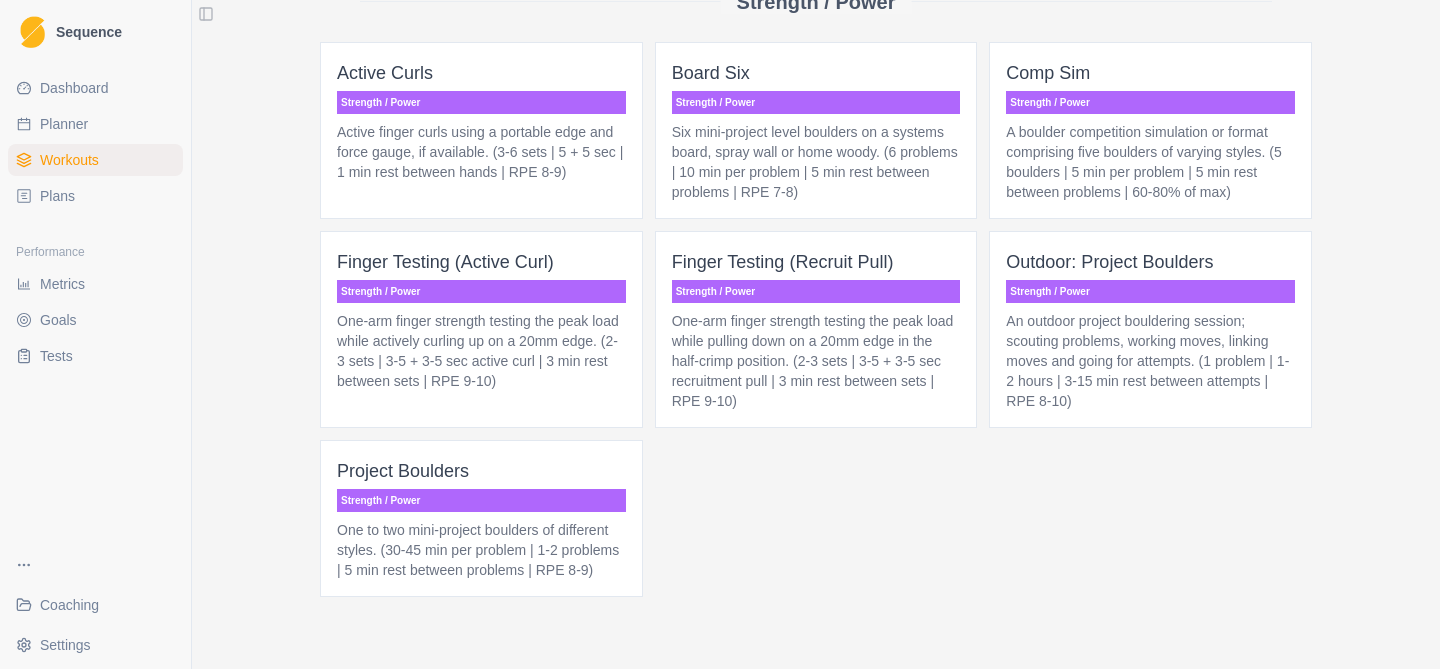 scroll, scrollTop: 1651, scrollLeft: 0, axis: vertical 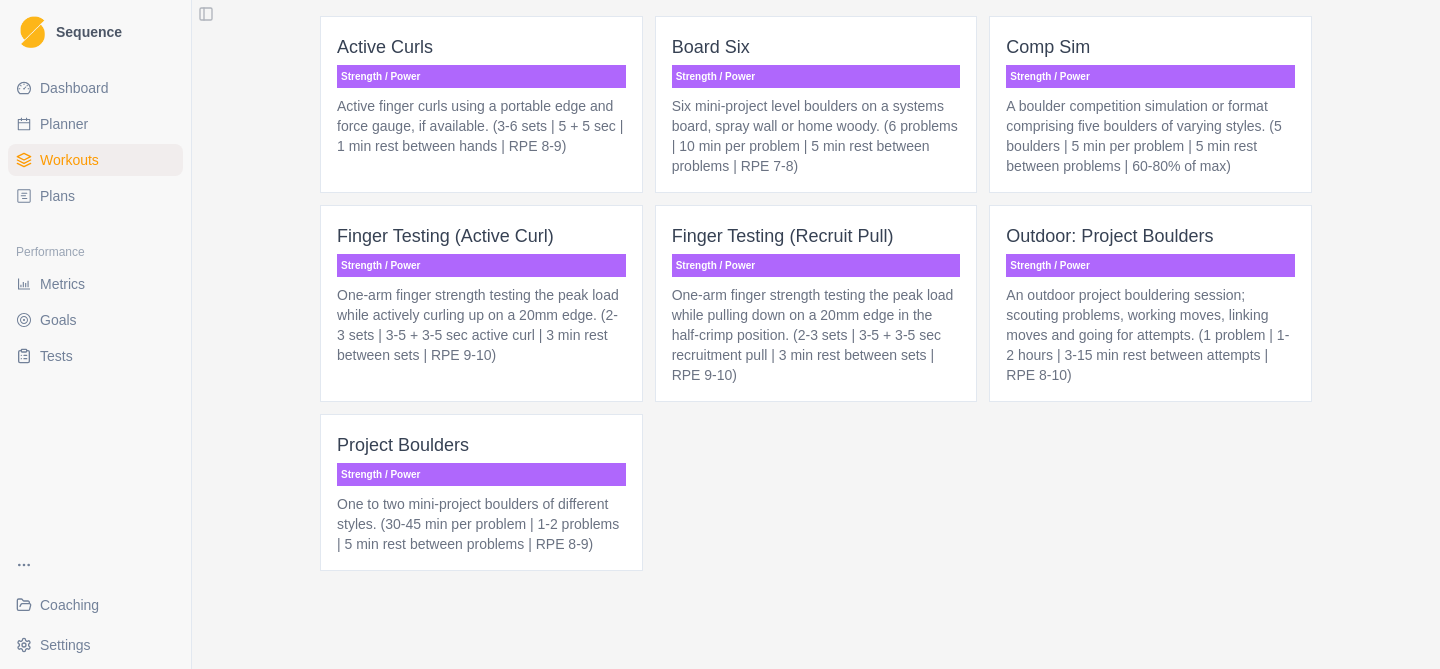 click on "An outdoor project bouldering session; scouting problems, working moves, linking moves and going for attempts. (1 problem | 1-2 hours | 3-15 min rest between attempts | RPE 8-10)" at bounding box center [1150, 335] 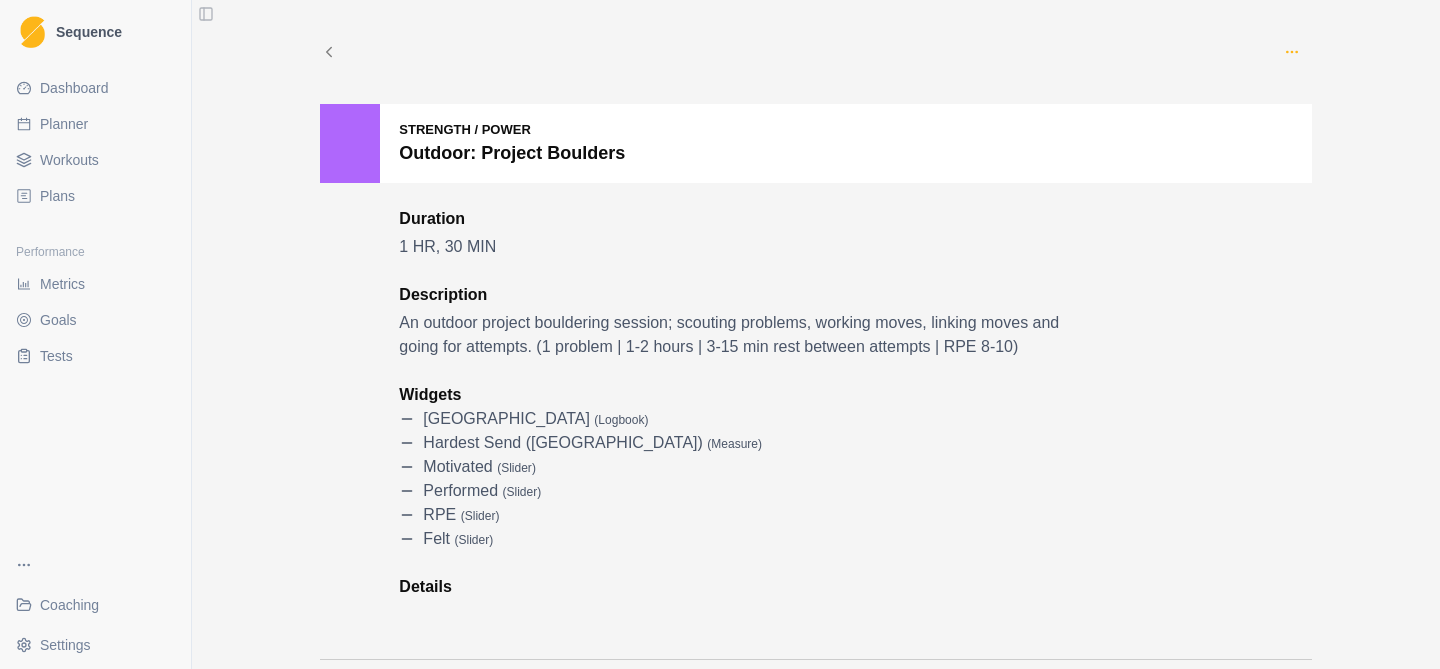 click 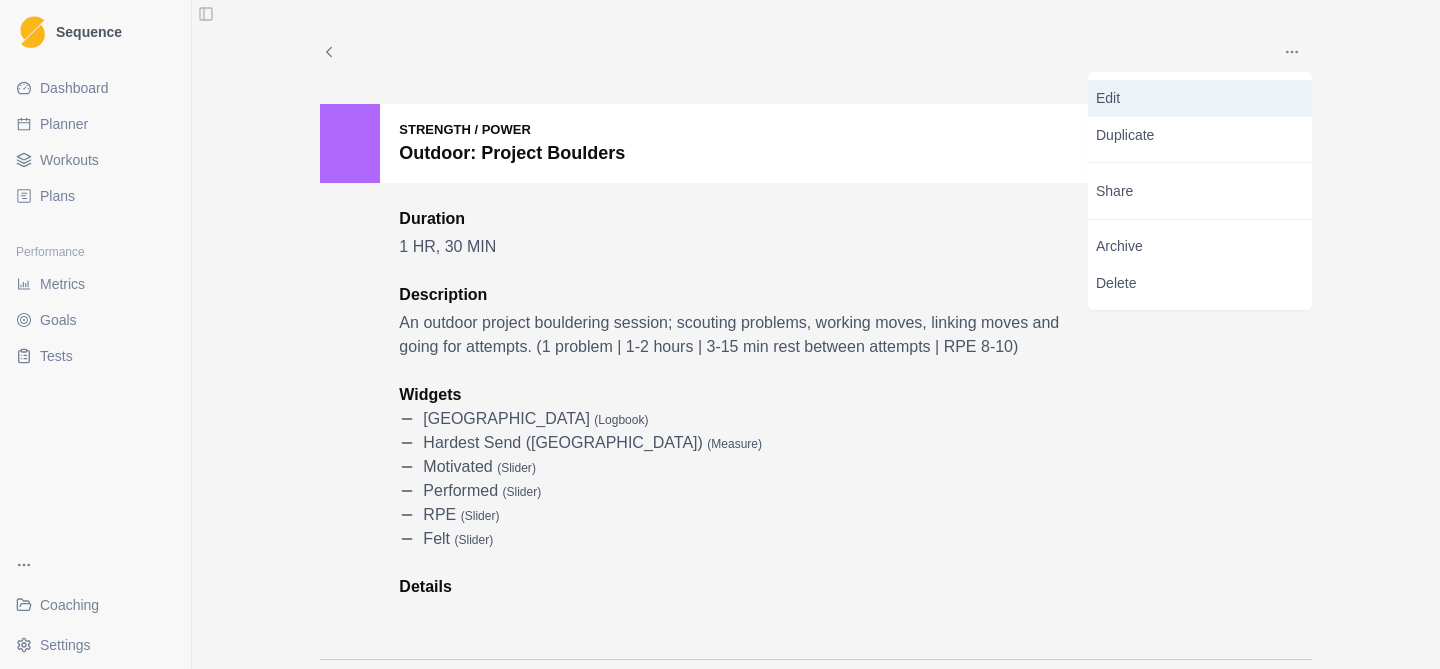 click on "Edit" at bounding box center [1200, 98] 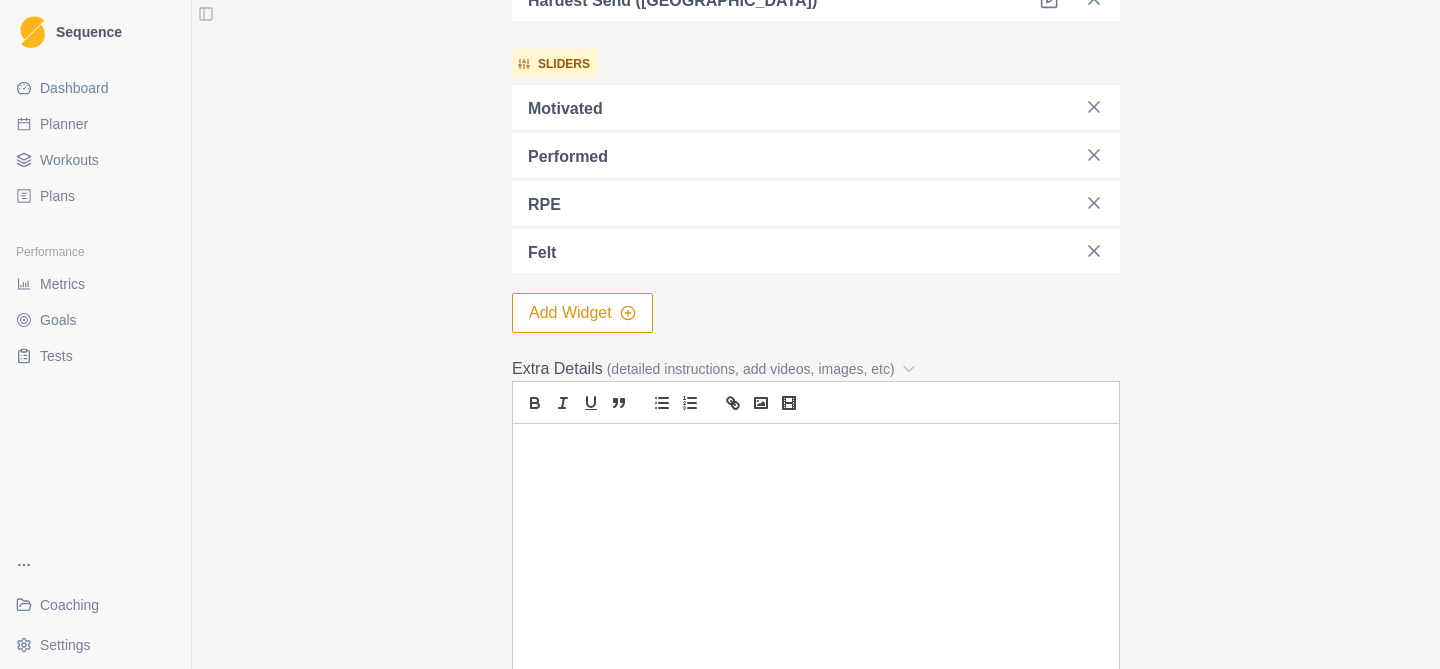 scroll, scrollTop: 837, scrollLeft: 0, axis: vertical 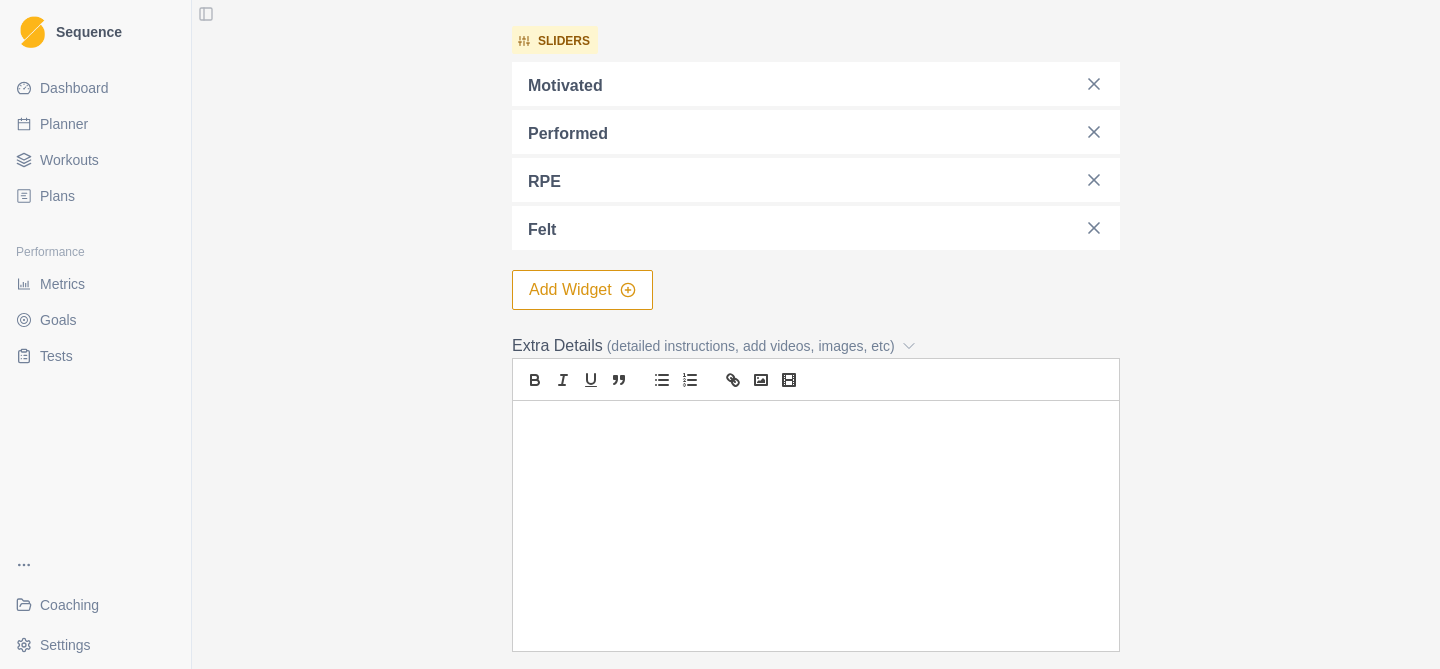 click on "Add Widget" at bounding box center (582, 290) 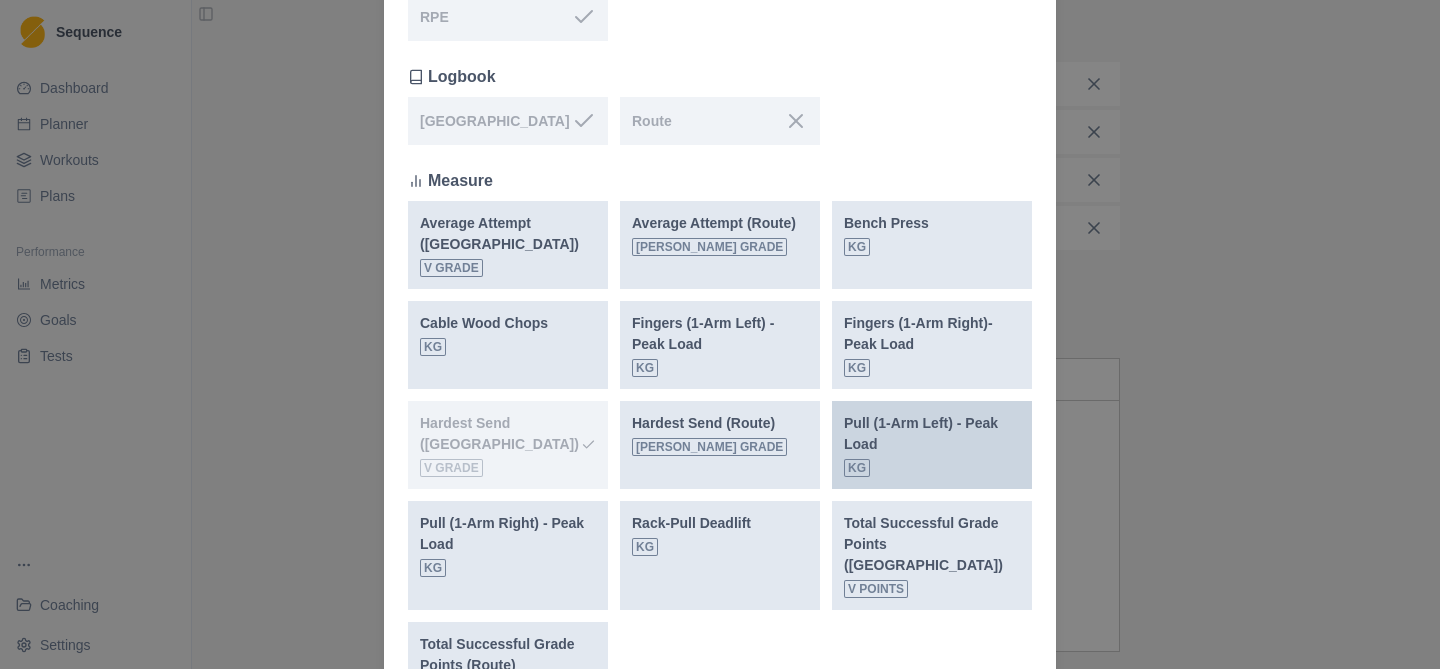 scroll, scrollTop: 531, scrollLeft: 0, axis: vertical 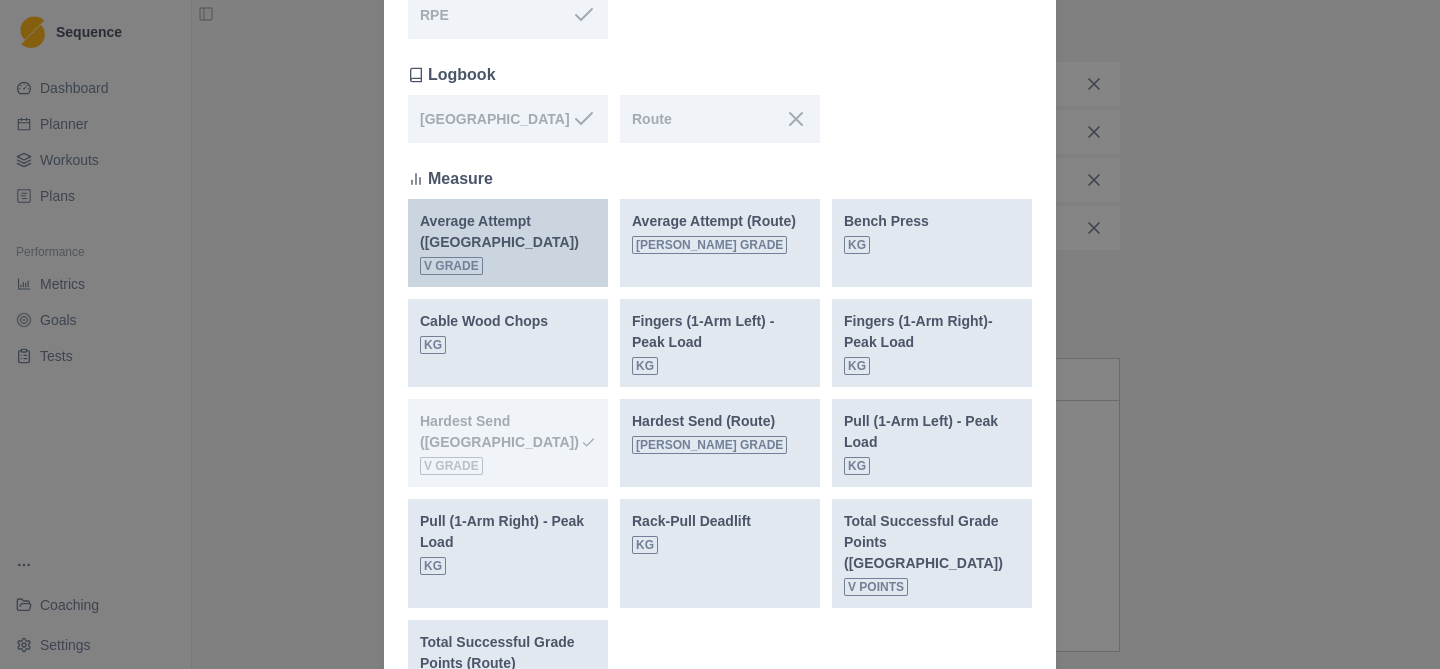 click on "Average Attempt ([GEOGRAPHIC_DATA])" at bounding box center (508, 232) 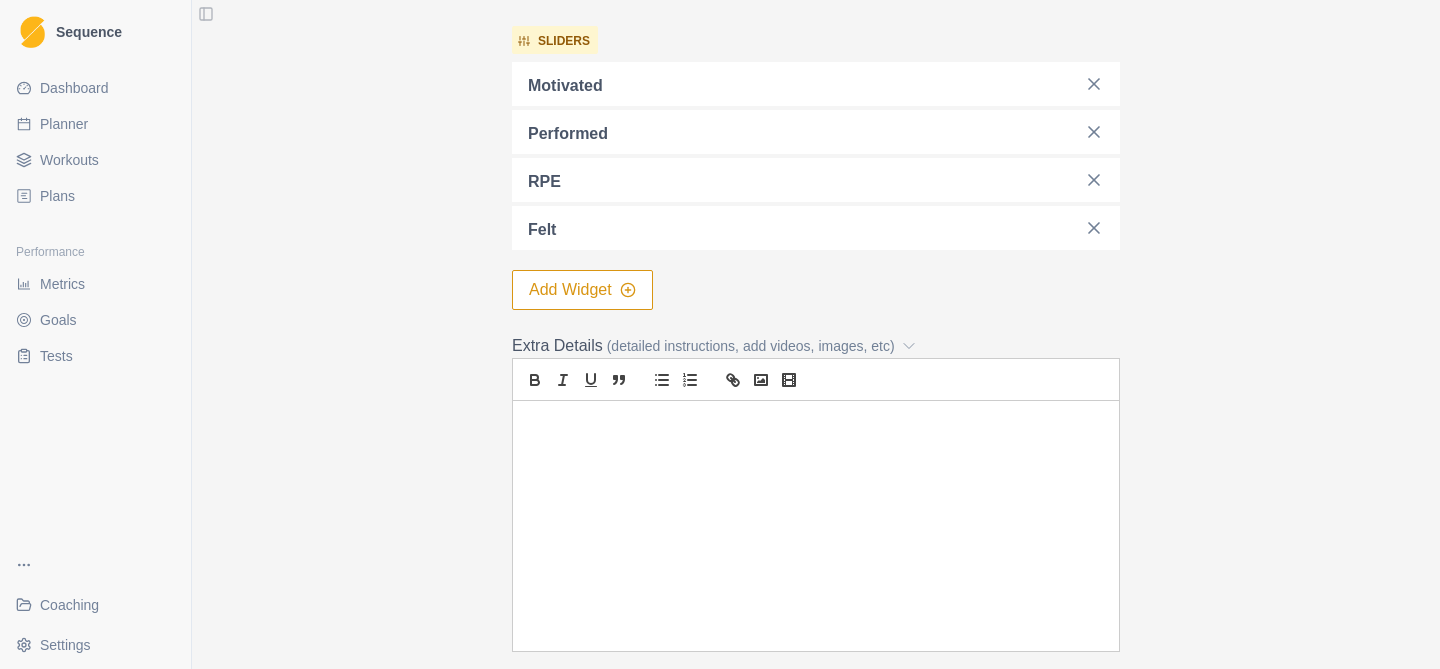 scroll, scrollTop: 885, scrollLeft: 0, axis: vertical 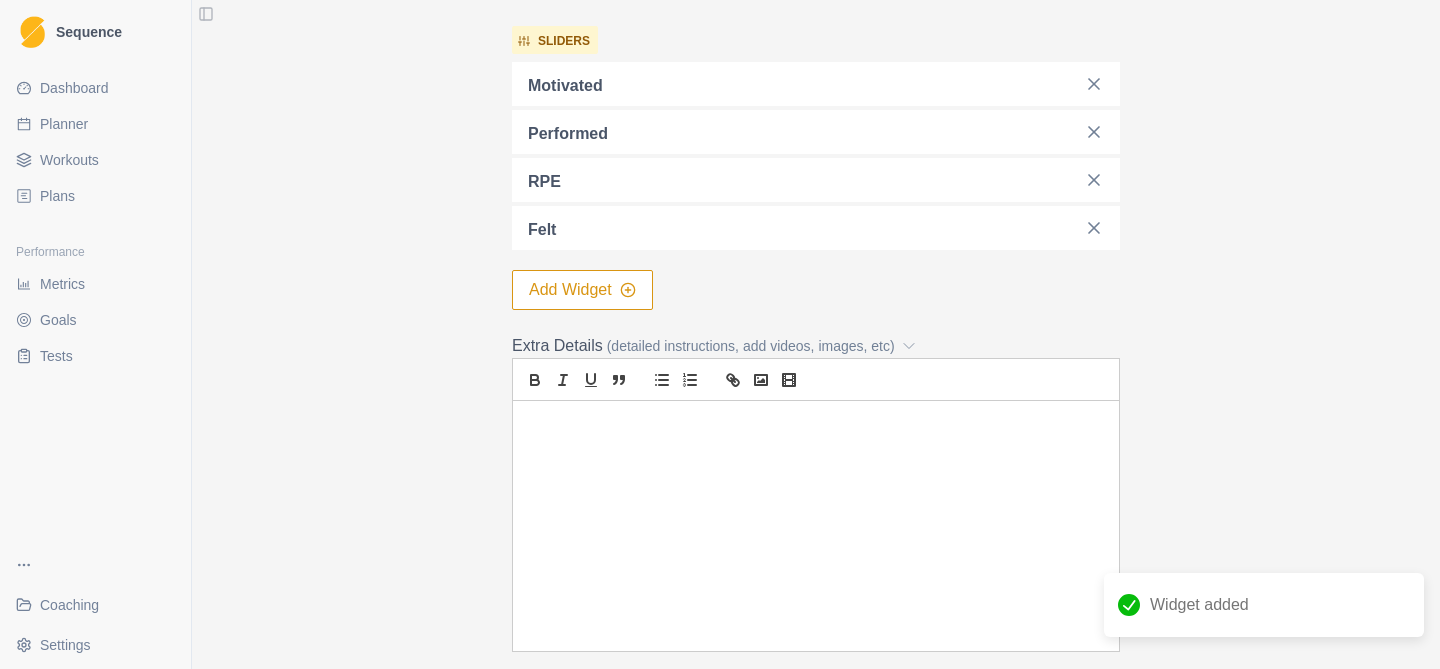 click on "Add Widget" at bounding box center (582, 290) 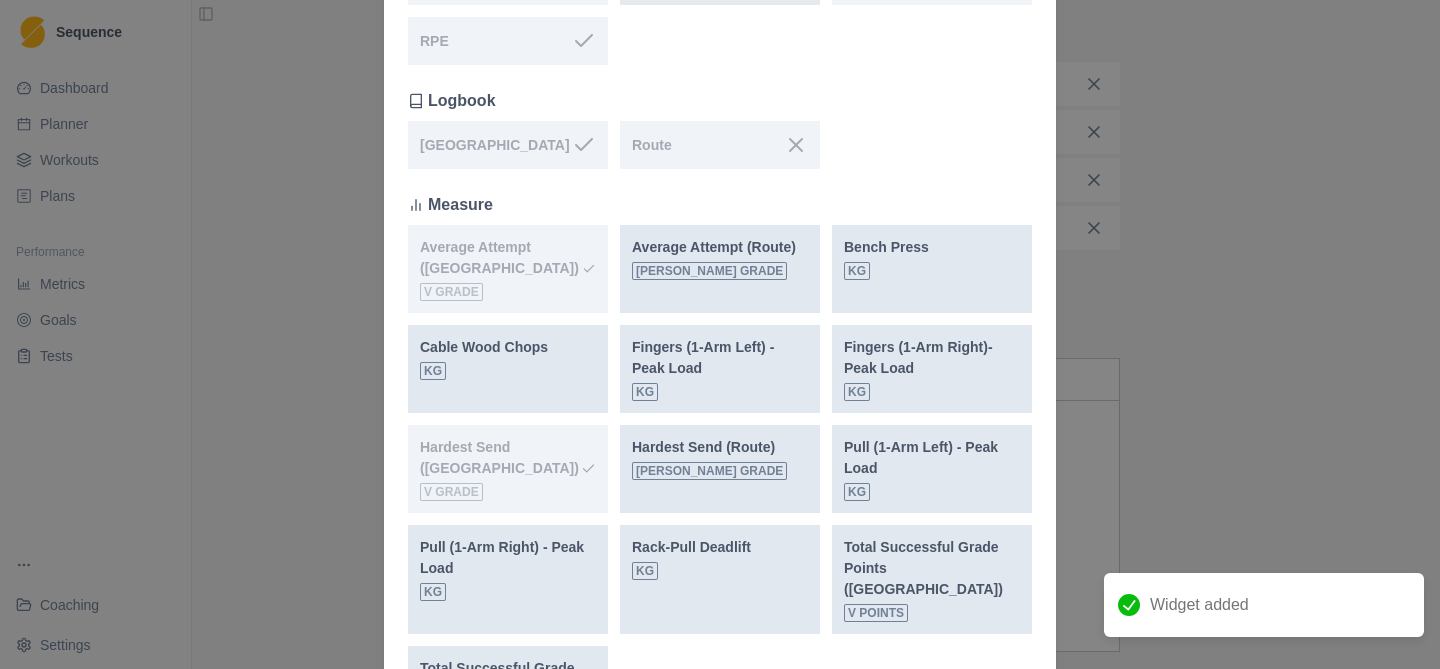 scroll, scrollTop: 677, scrollLeft: 0, axis: vertical 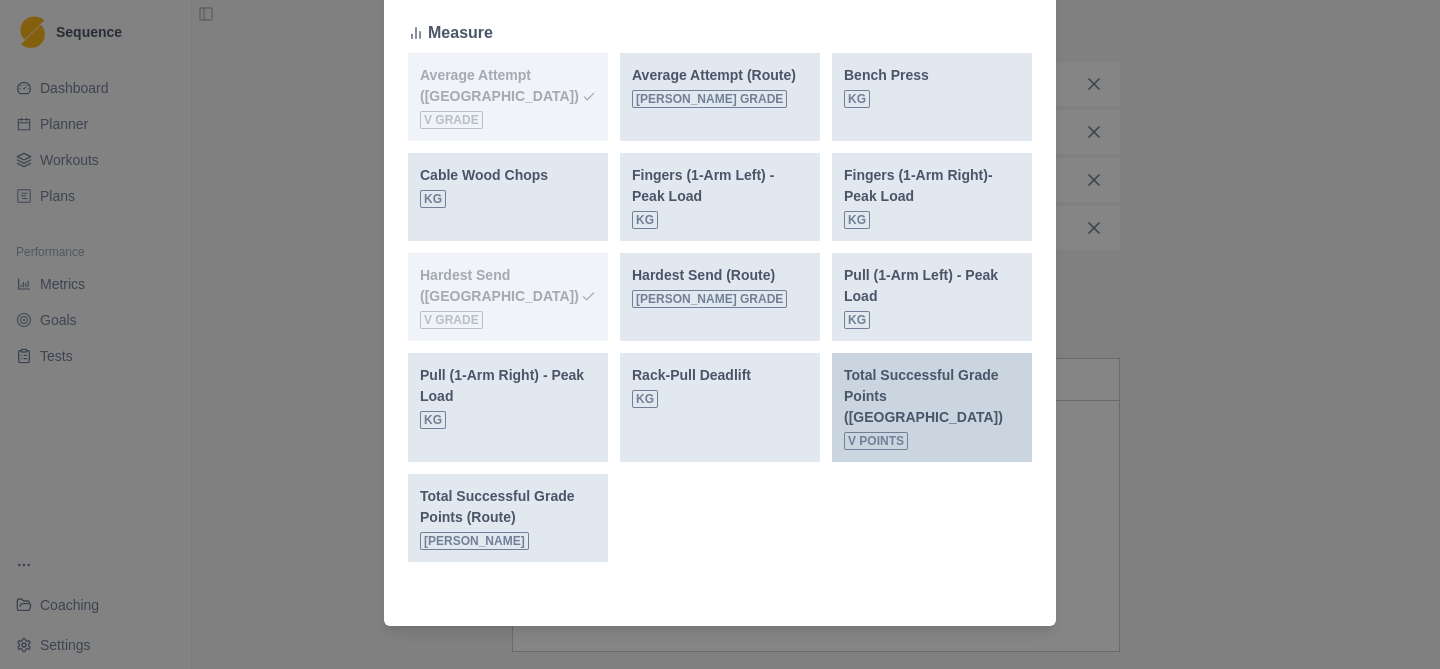 click on "Total Successful Grade Points ([GEOGRAPHIC_DATA])" at bounding box center (932, 396) 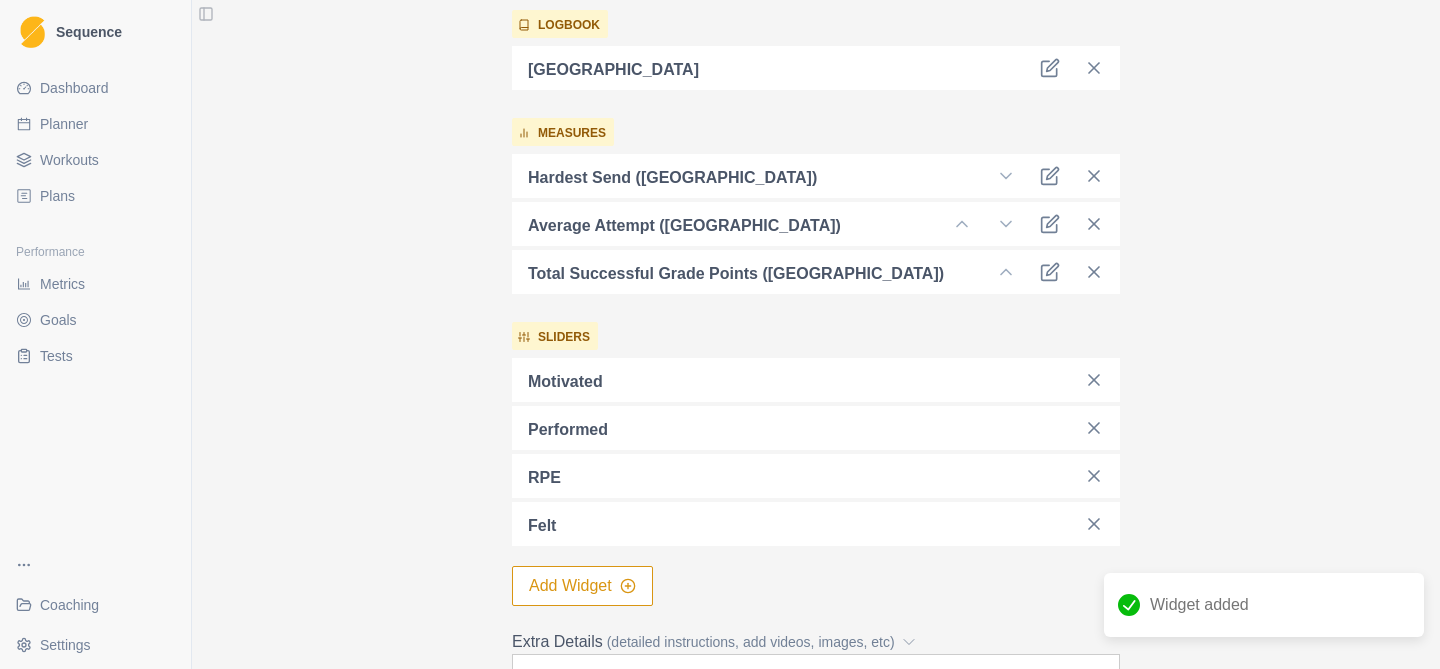 scroll, scrollTop: 630, scrollLeft: 0, axis: vertical 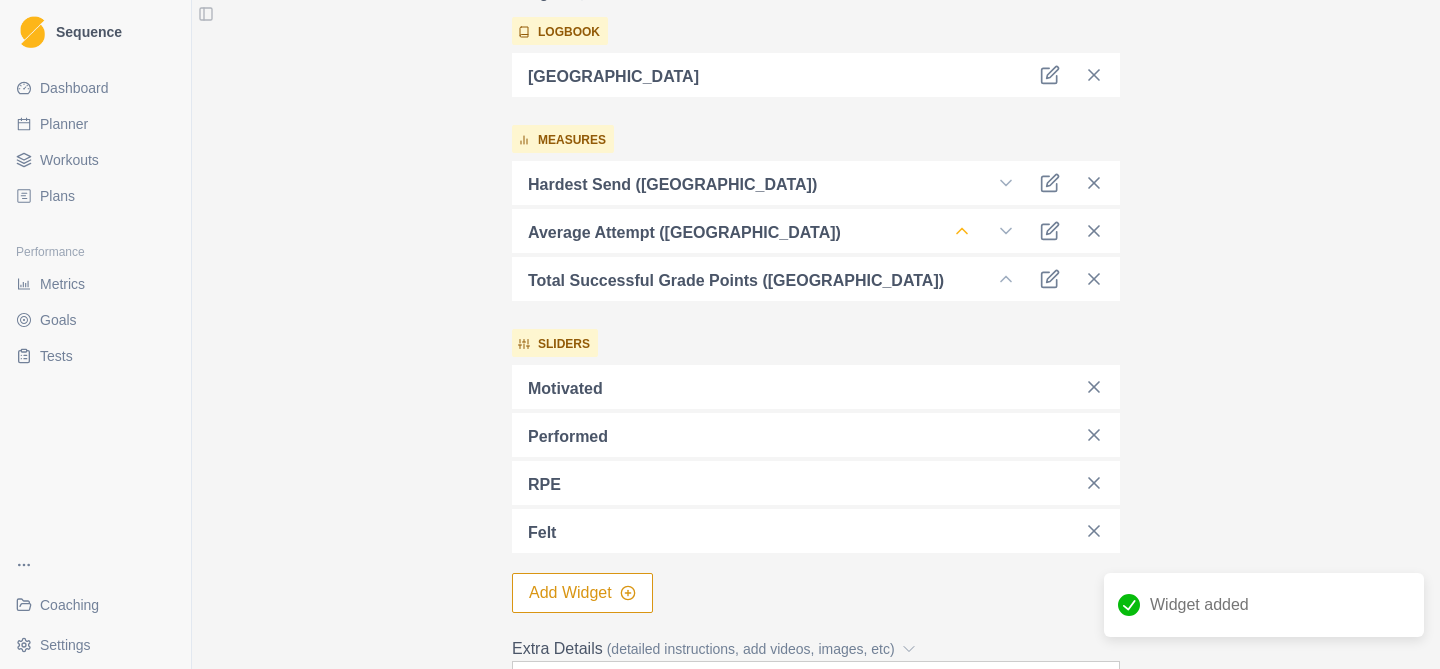 click 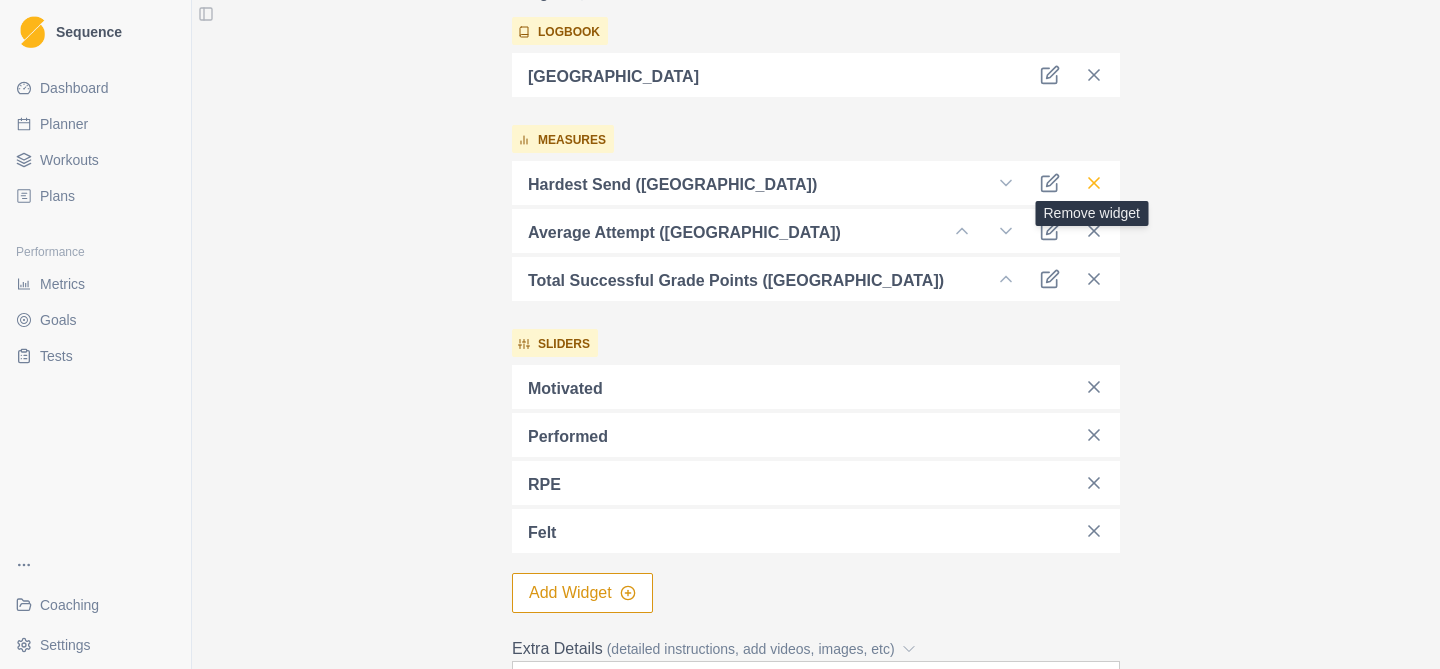 click 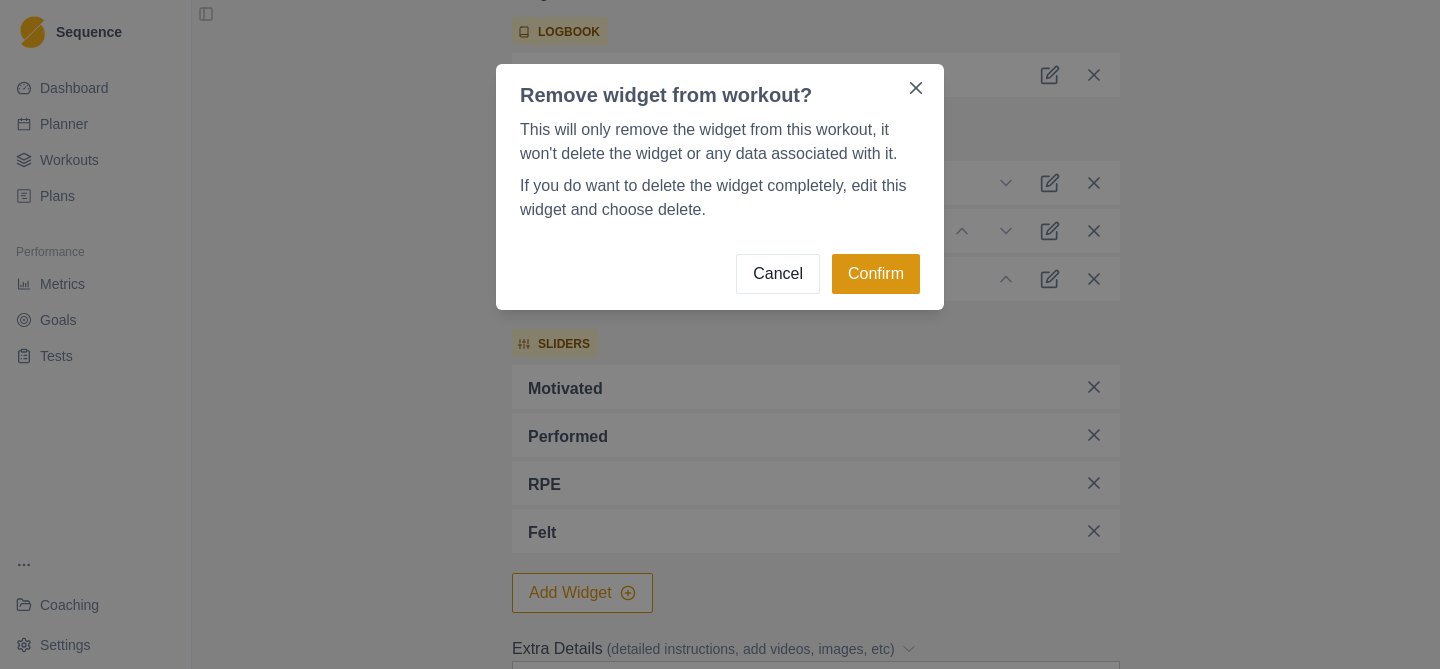 click on "Confirm" at bounding box center (876, 274) 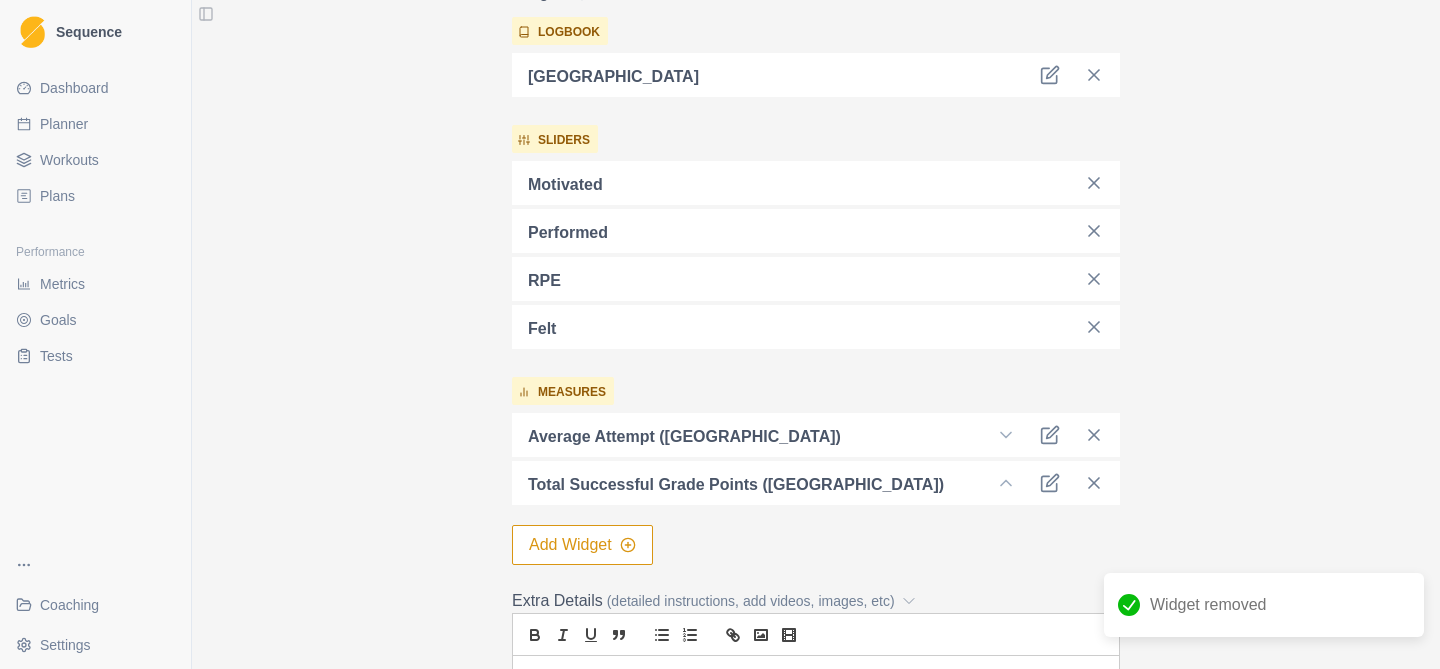click on "Add Widget" at bounding box center [582, 545] 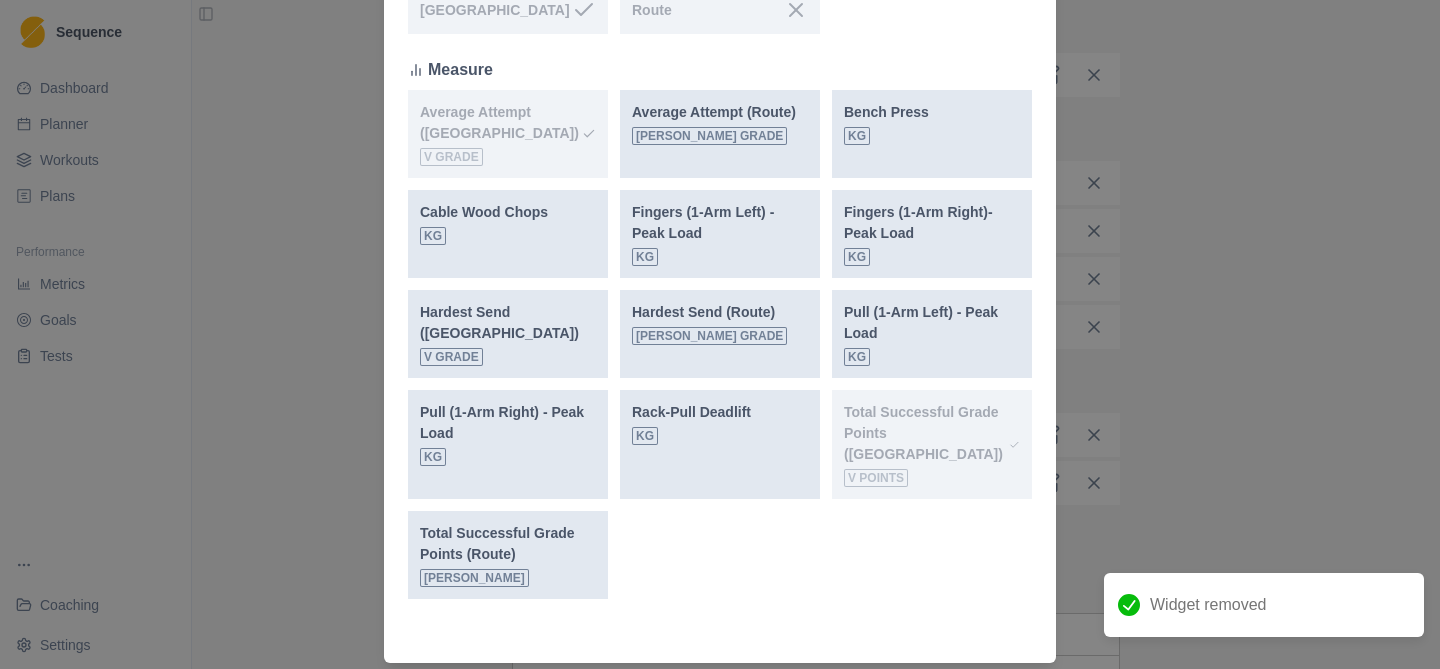 scroll, scrollTop: 645, scrollLeft: 0, axis: vertical 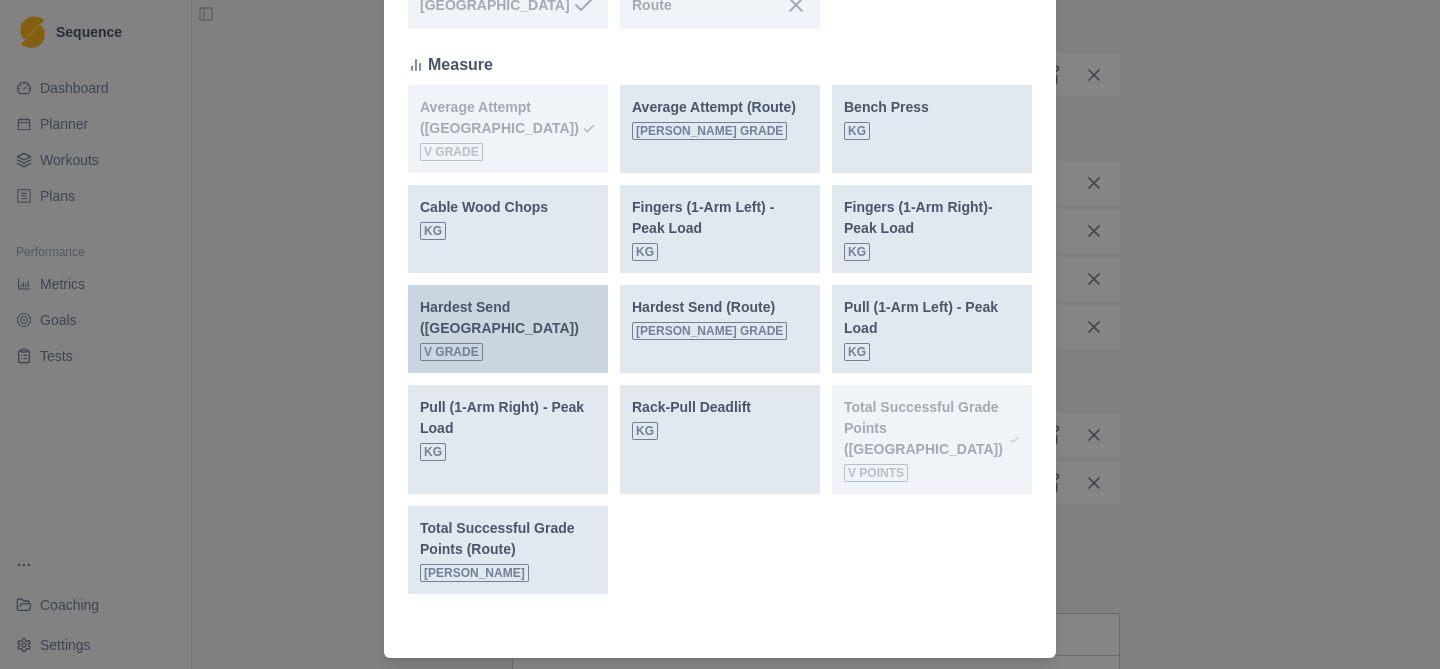 click on "Hardest Send ([GEOGRAPHIC_DATA]) V Grade" at bounding box center (508, 329) 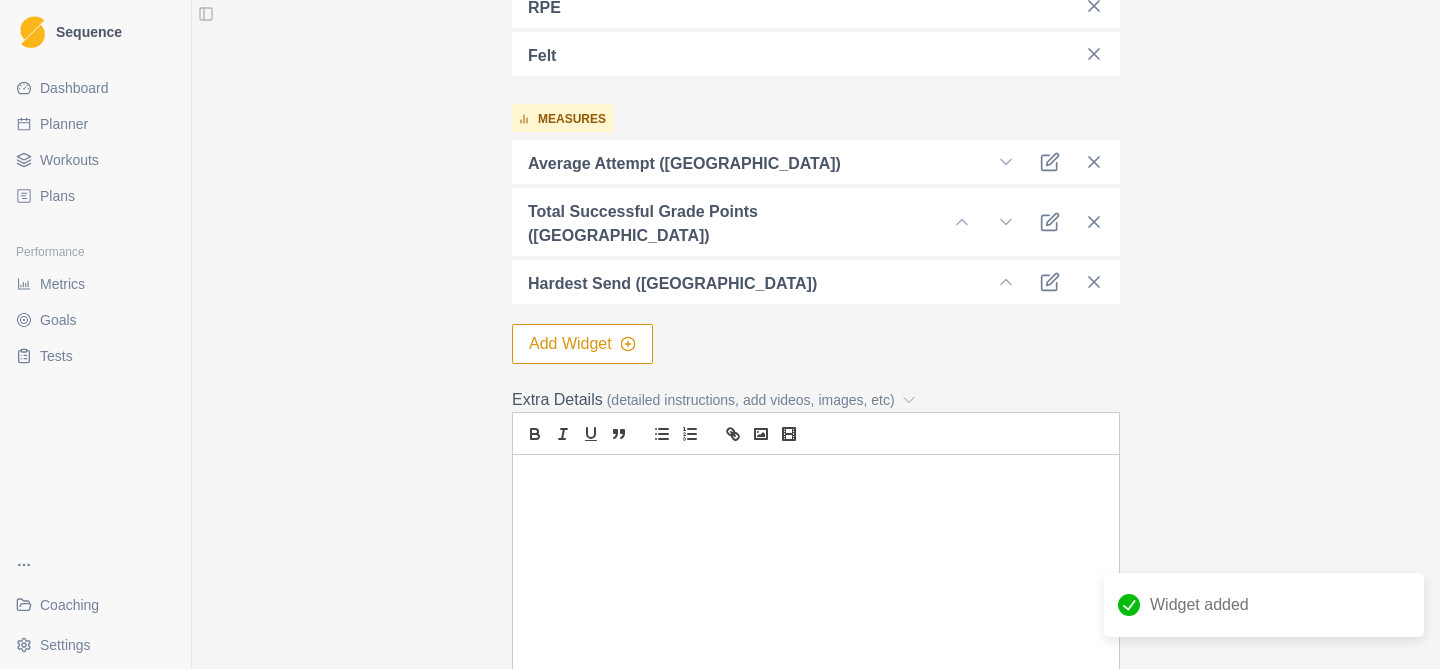 scroll, scrollTop: 1108, scrollLeft: 0, axis: vertical 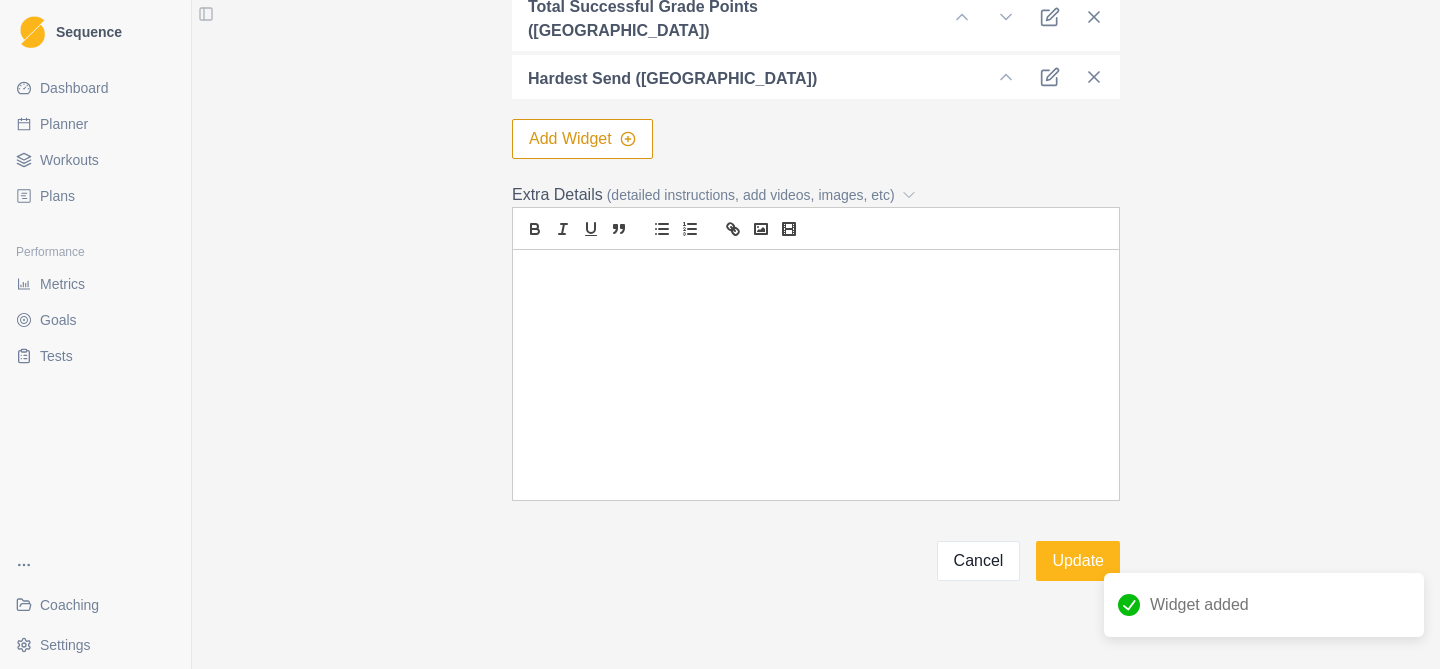 click on "Update" at bounding box center (1078, 561) 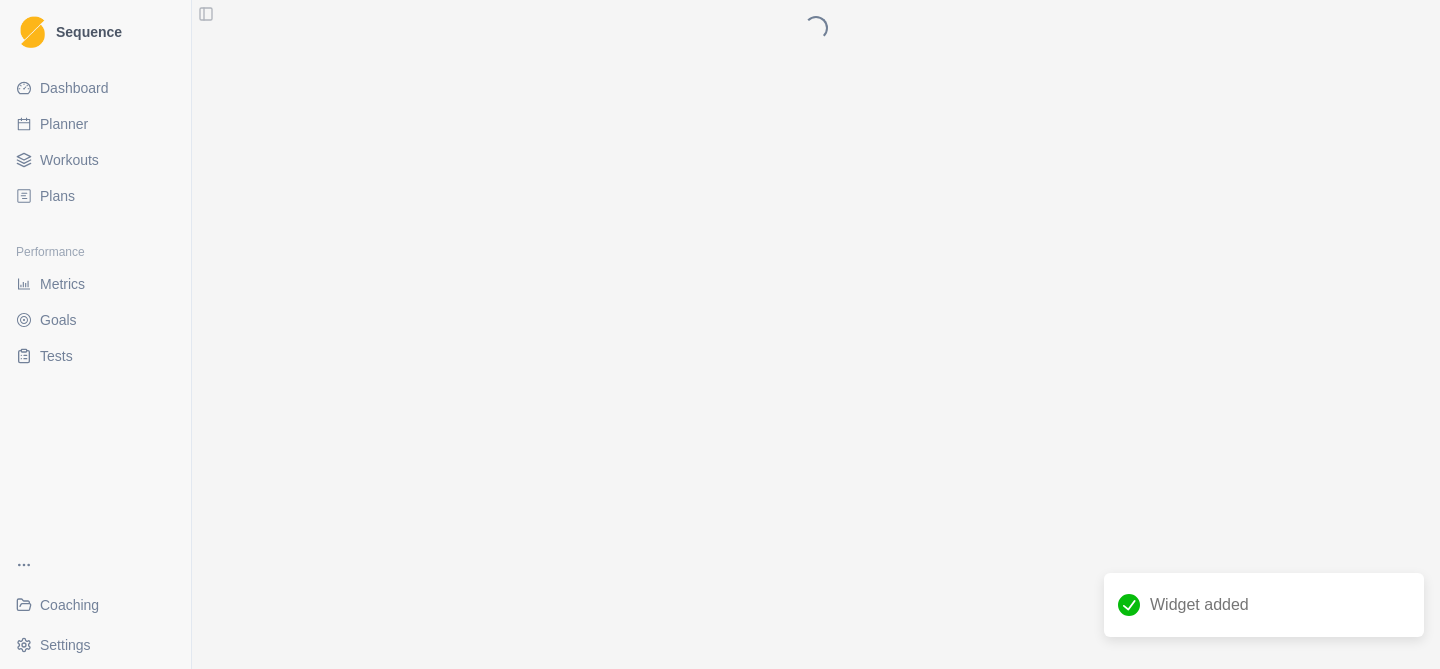 scroll, scrollTop: 0, scrollLeft: 0, axis: both 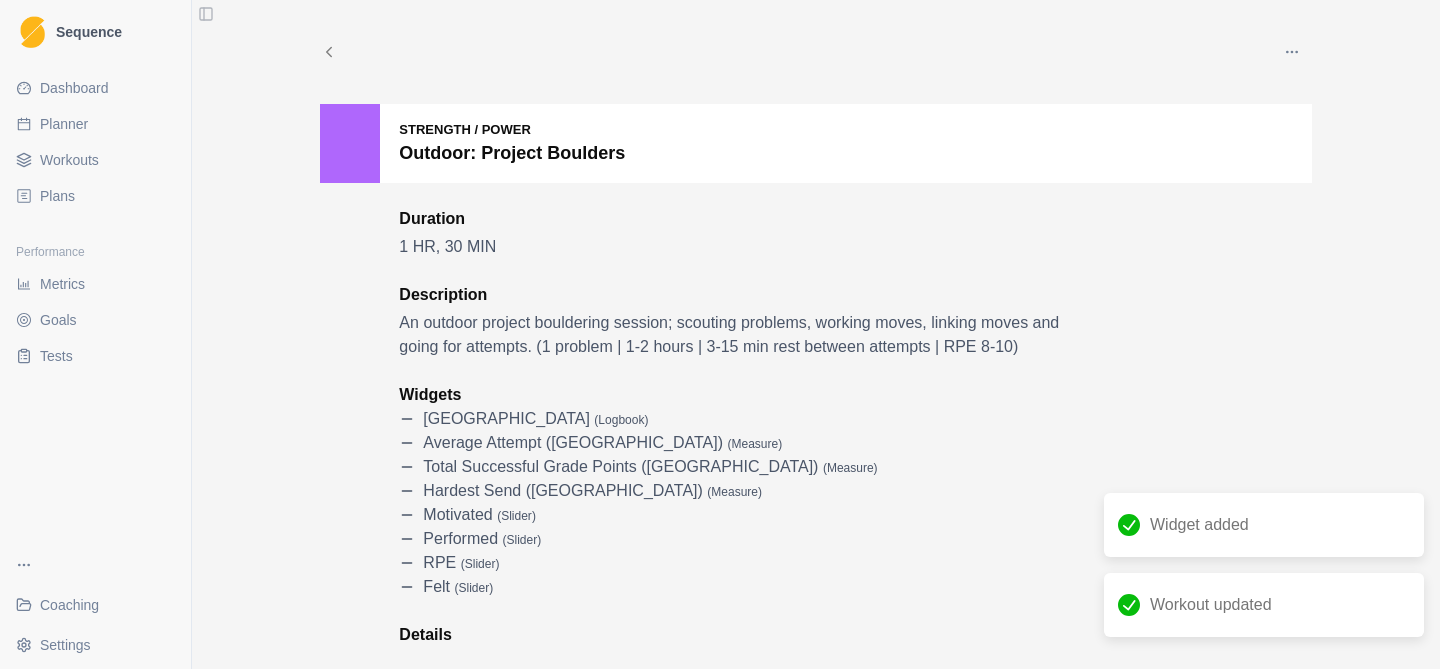 click on "Planner" at bounding box center [64, 124] 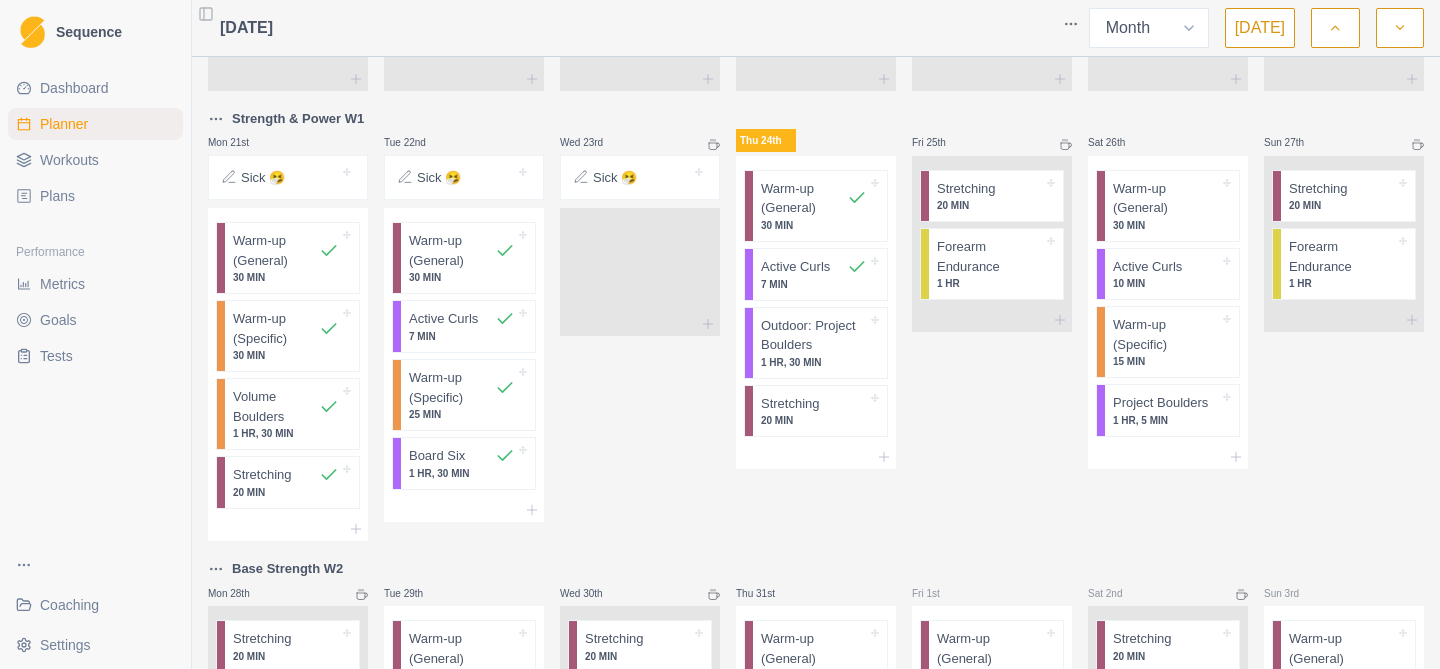 scroll, scrollTop: 1283, scrollLeft: 0, axis: vertical 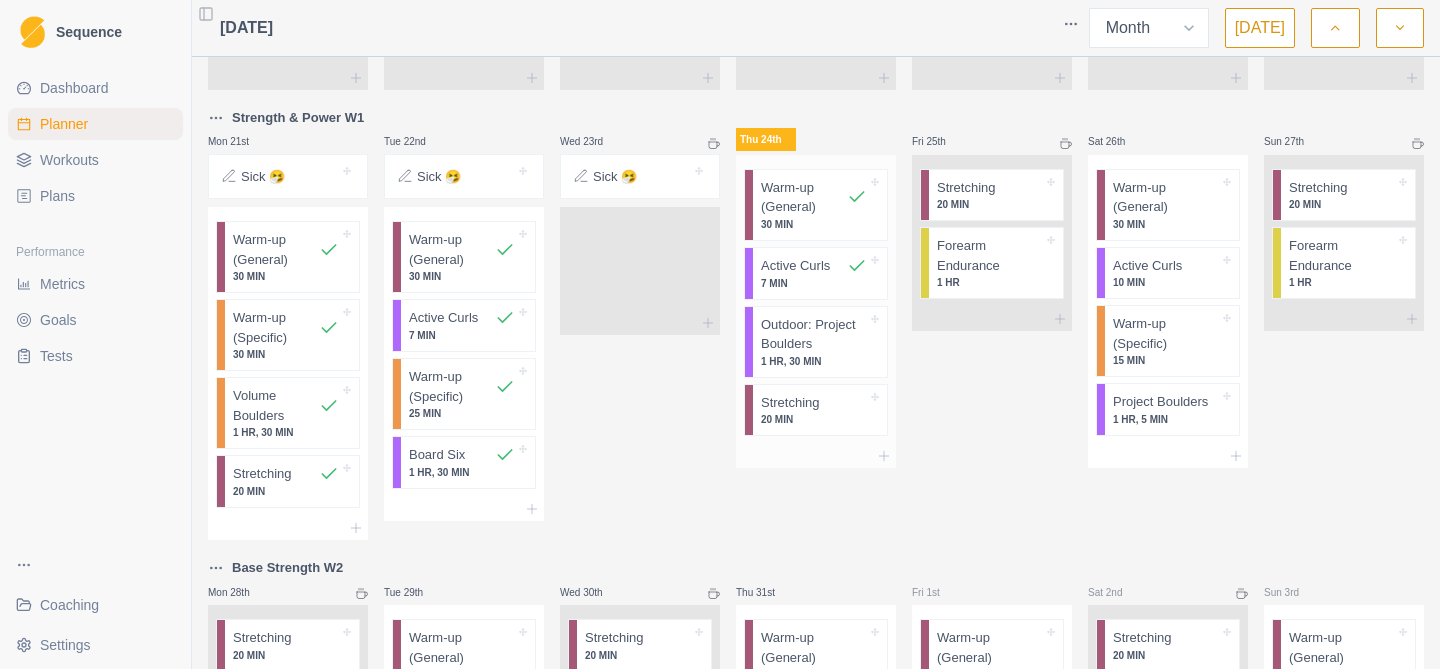 click on "1 HR, 30 MIN" at bounding box center [814, 361] 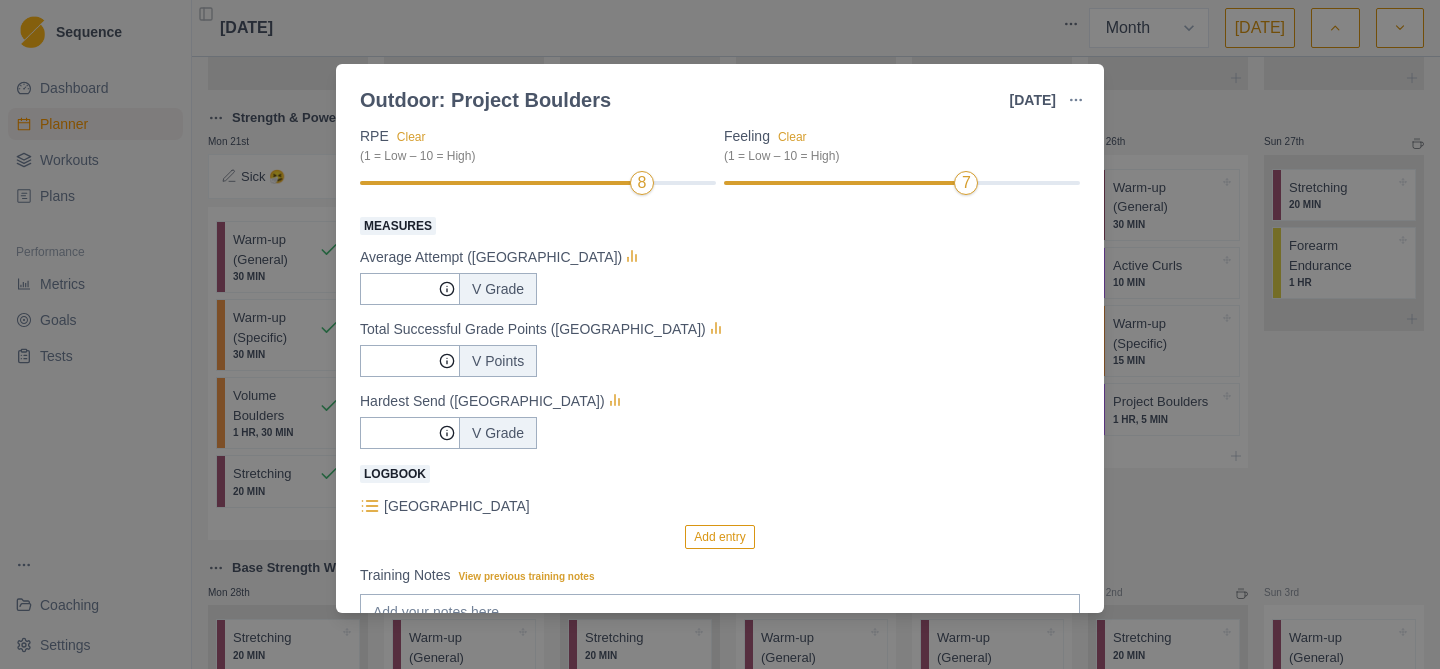 scroll, scrollTop: 301, scrollLeft: 0, axis: vertical 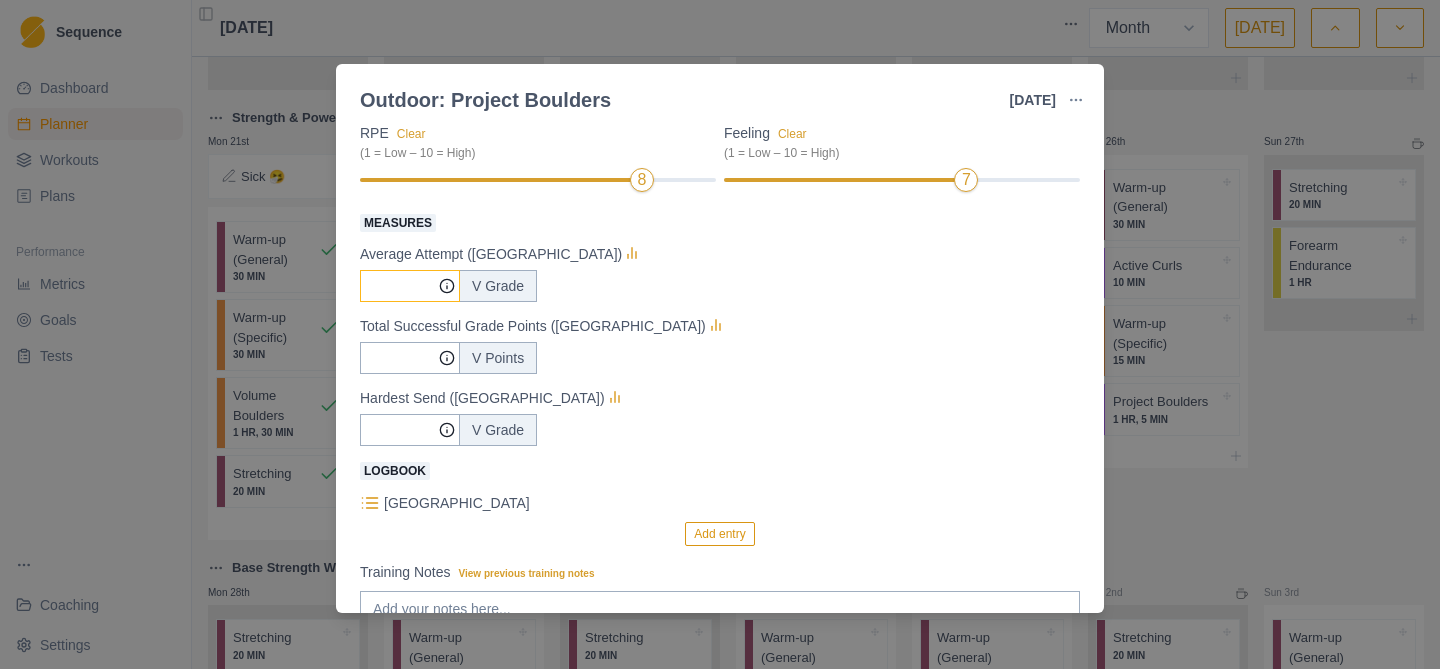 click on "Measures" at bounding box center (410, 286) 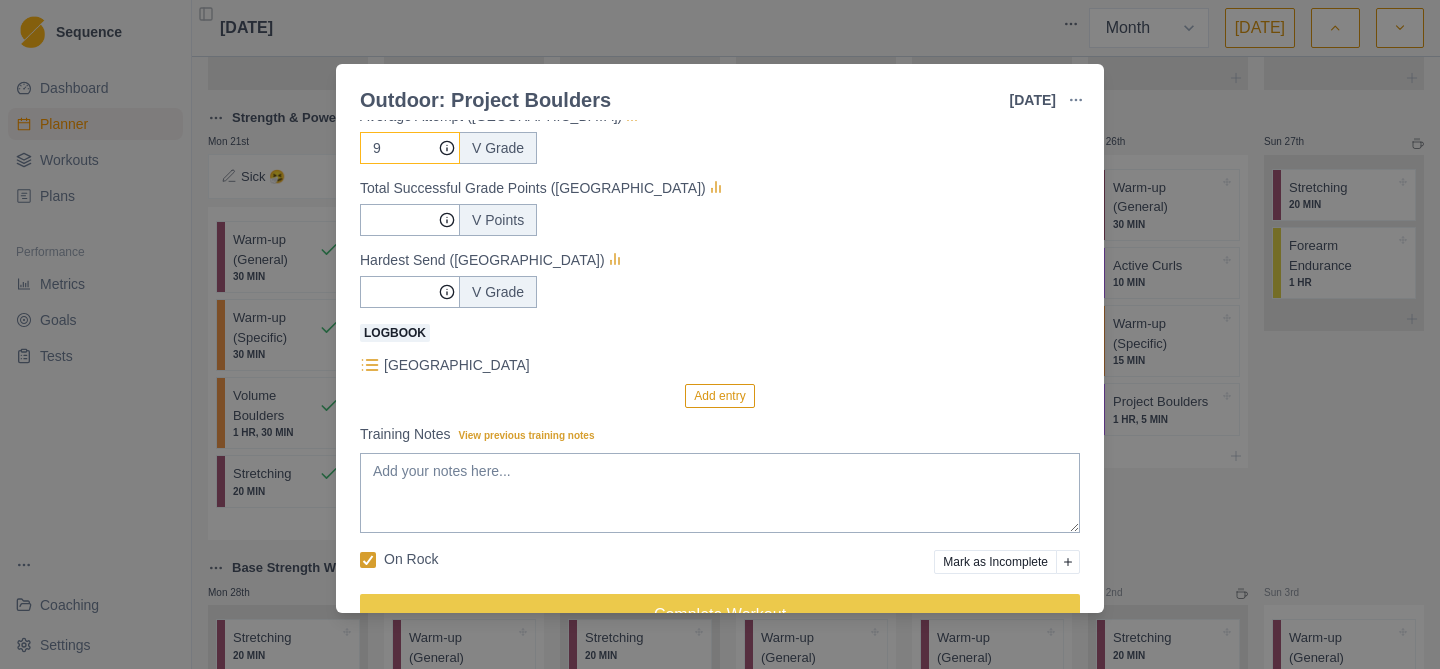 scroll, scrollTop: 442, scrollLeft: 0, axis: vertical 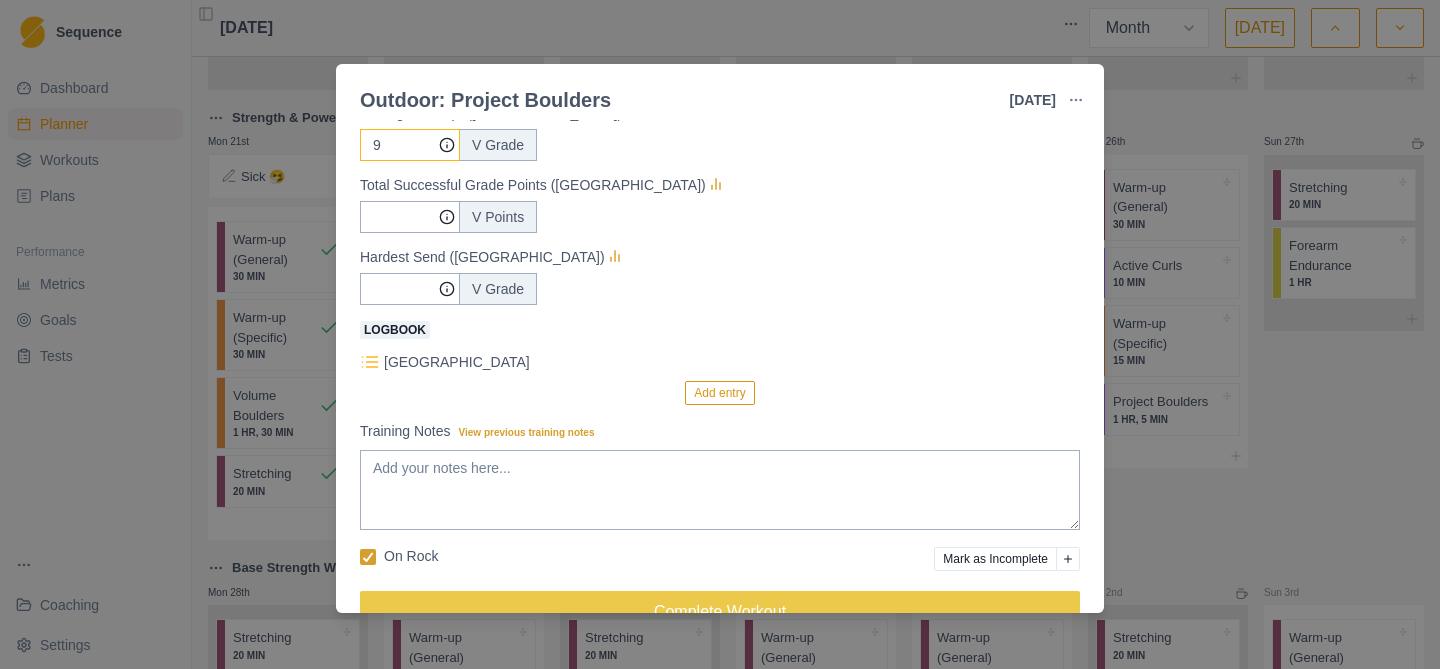 type on "9" 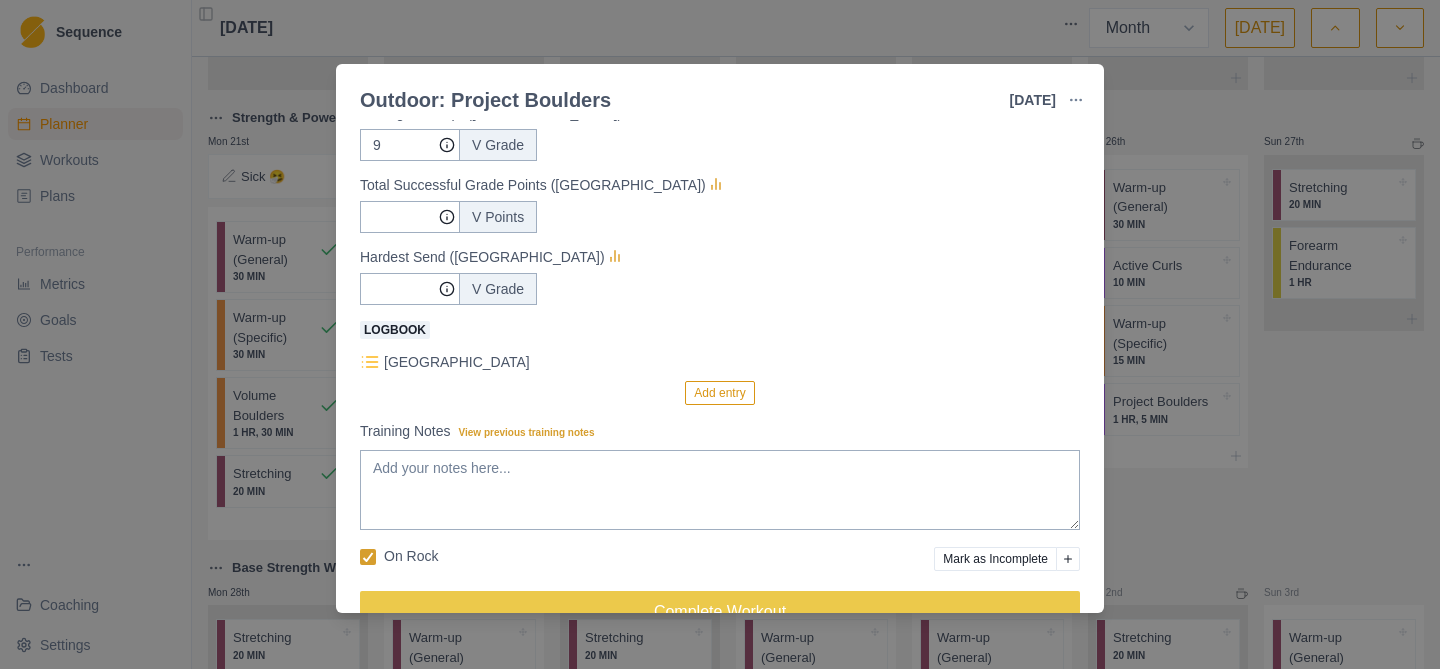 click 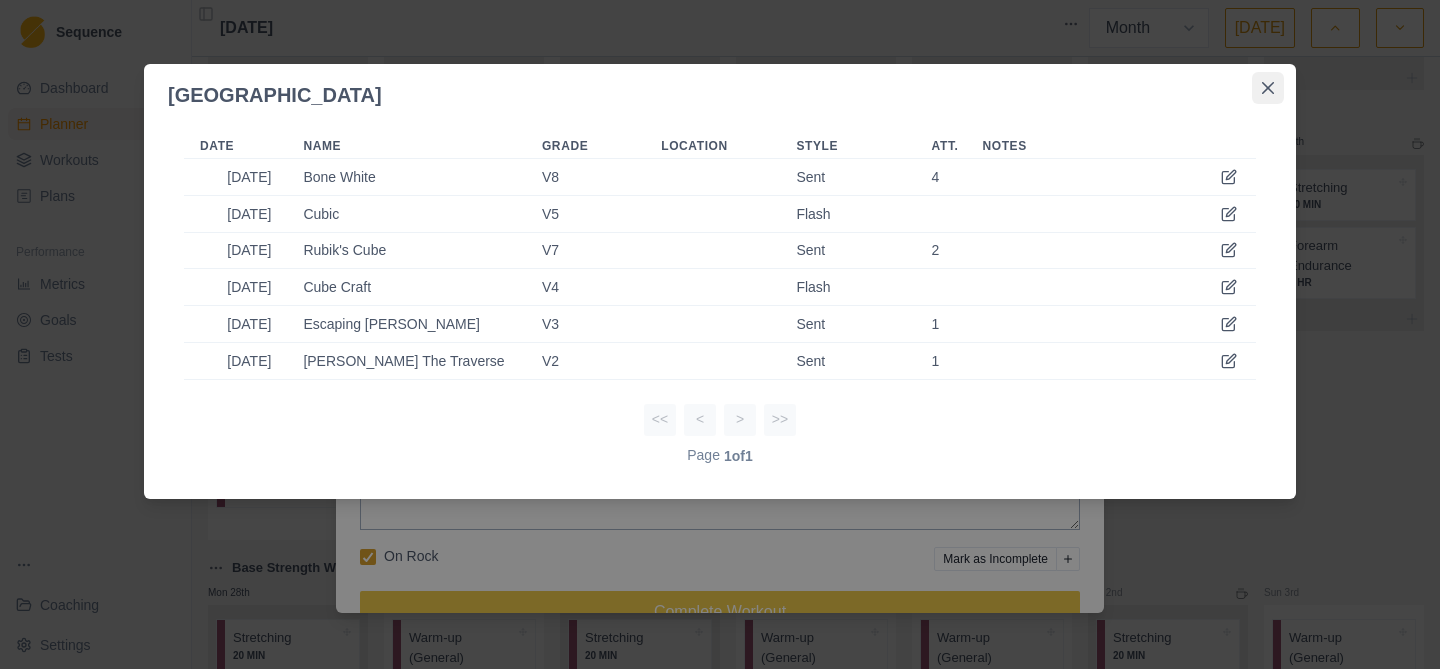 click 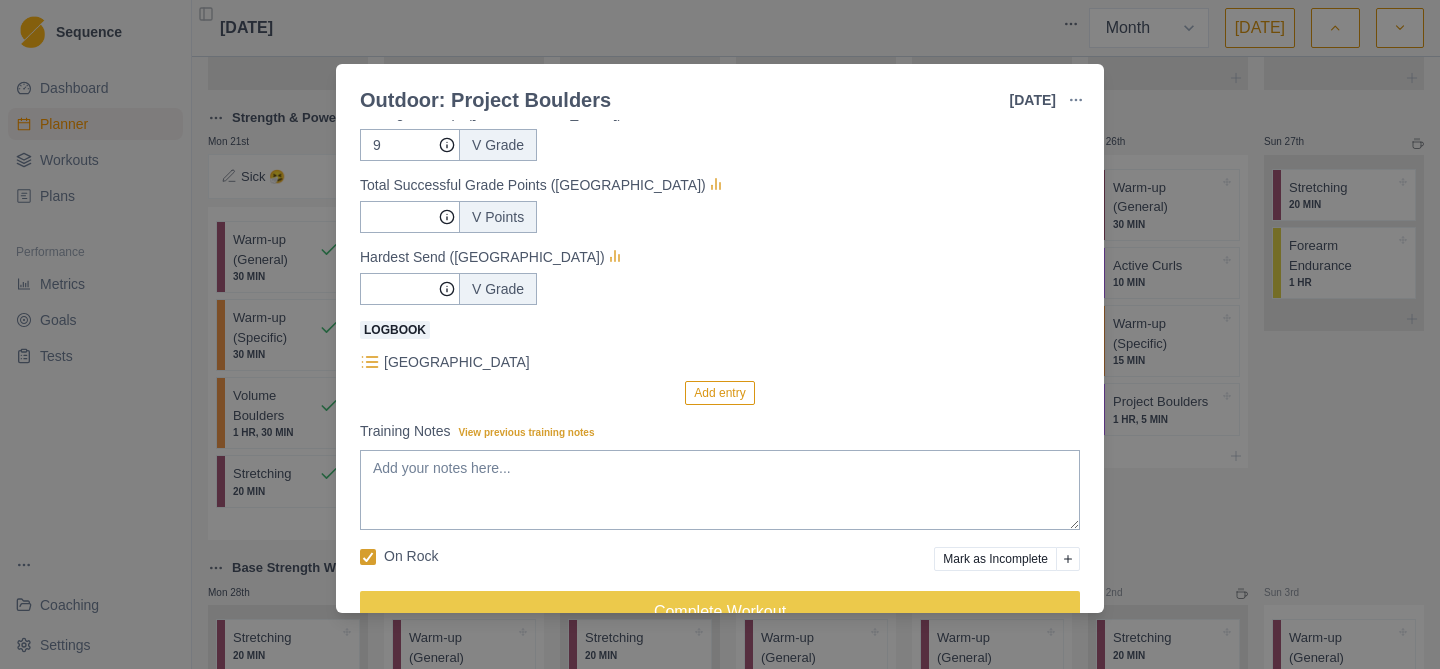 click on "Add entry" at bounding box center [719, 393] 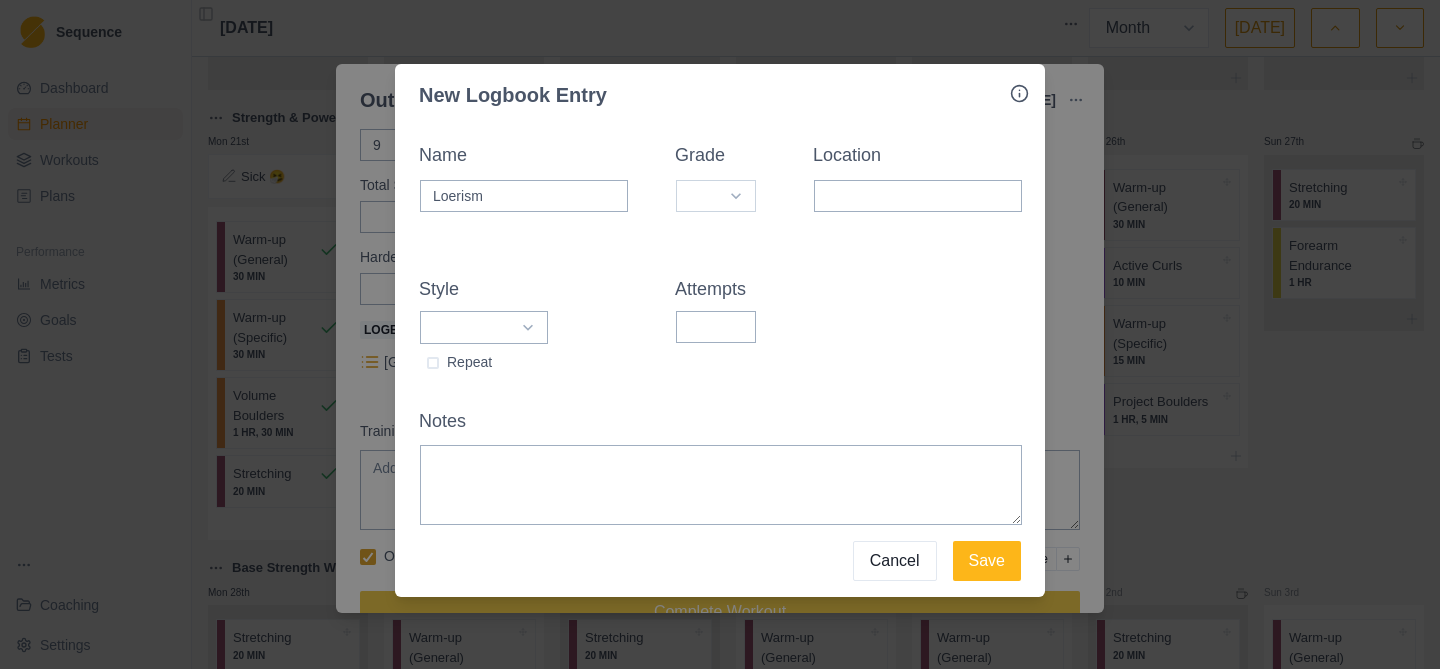 type on "Loerism" 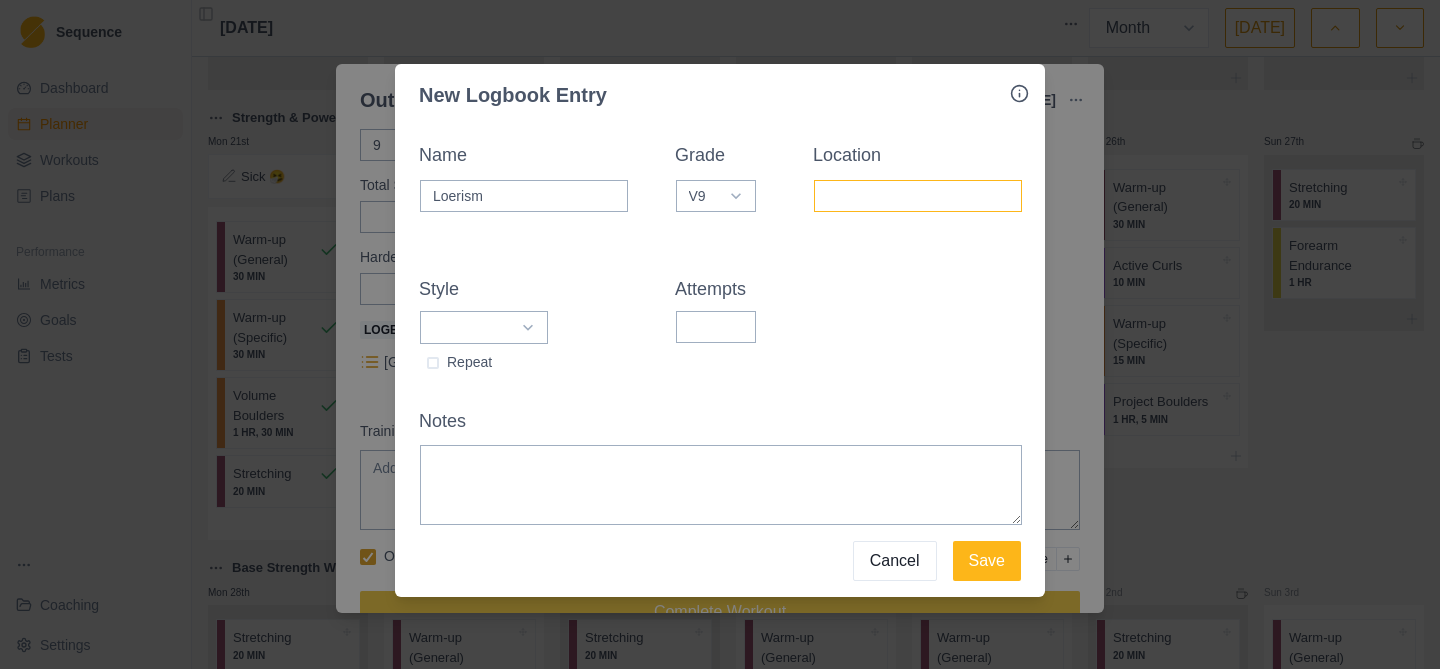 click on "Location" at bounding box center [918, 196] 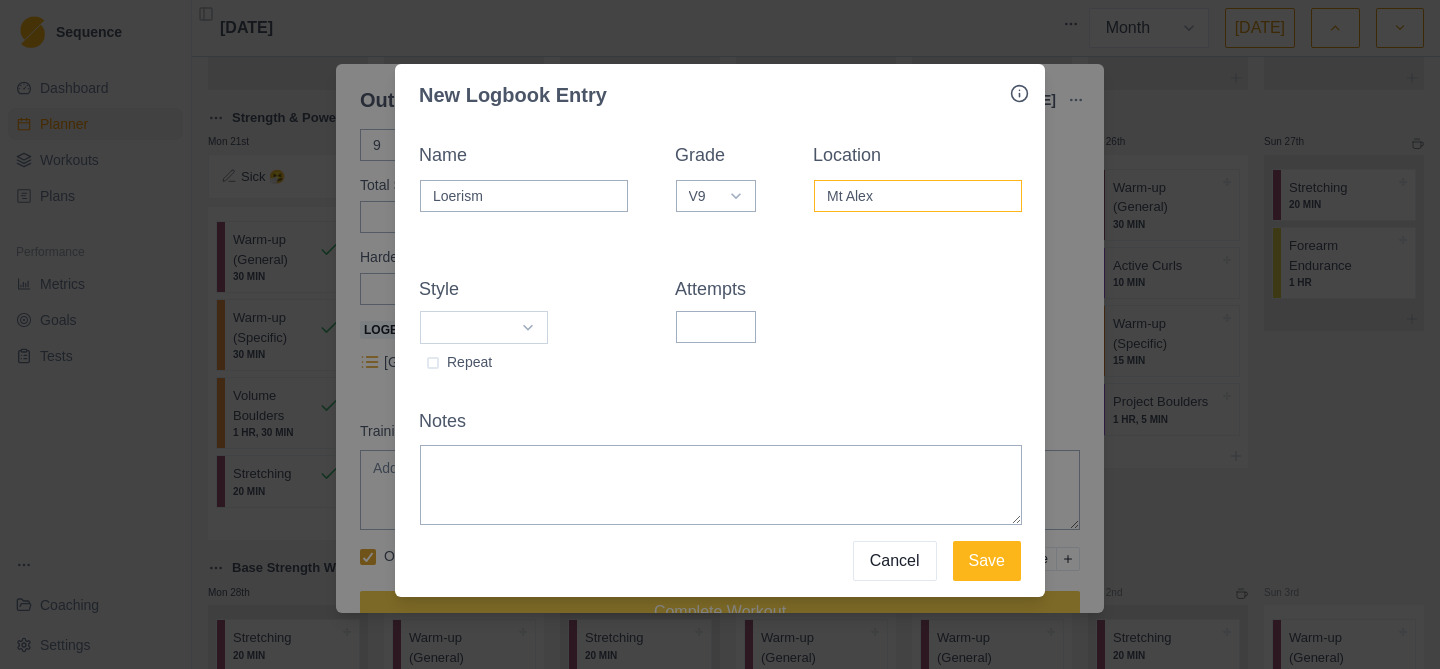 type on "Mt Alex" 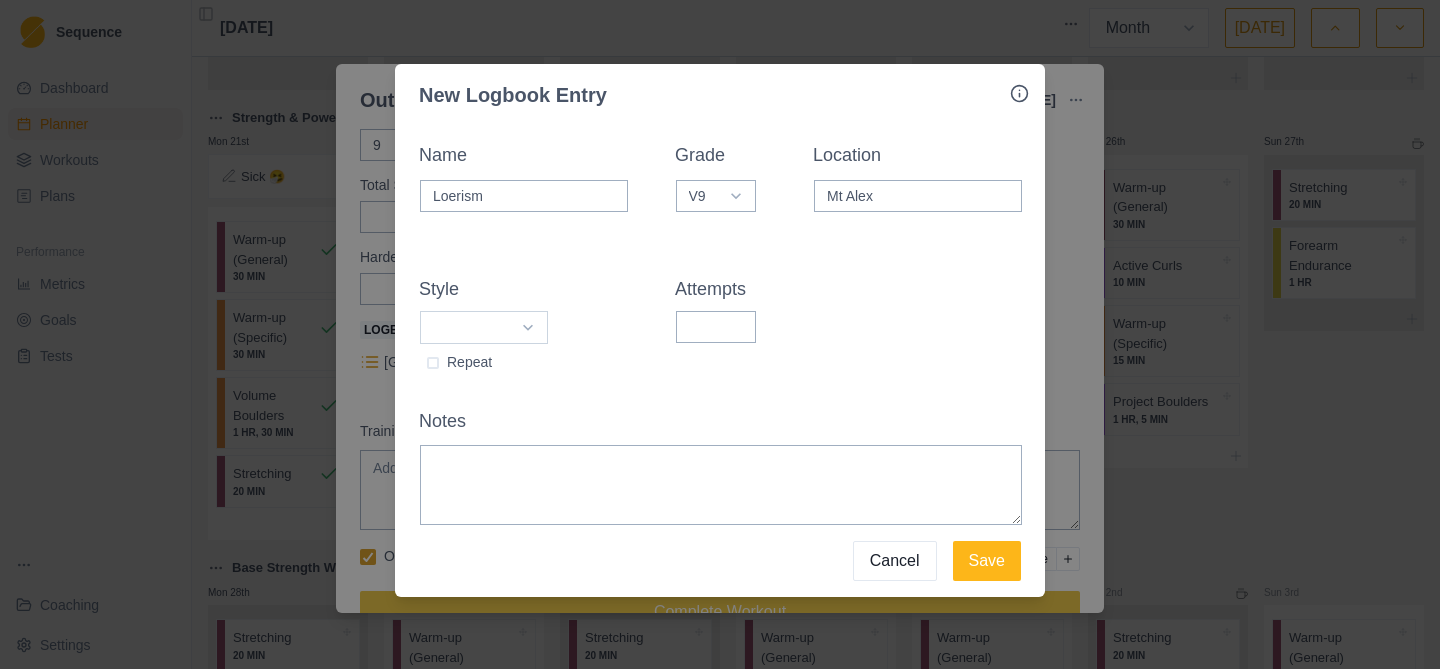 click on "Onsight Flash Sent Attempt Work" at bounding box center (484, 327) 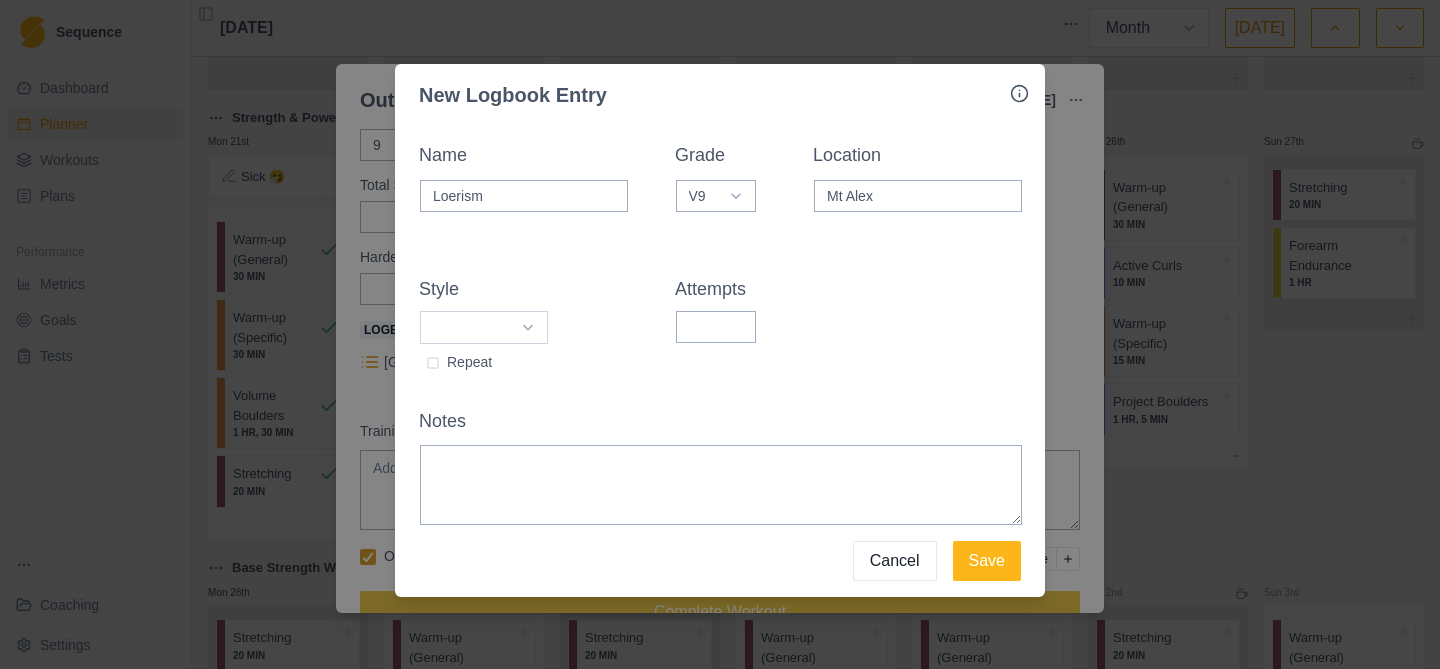 select on "work" 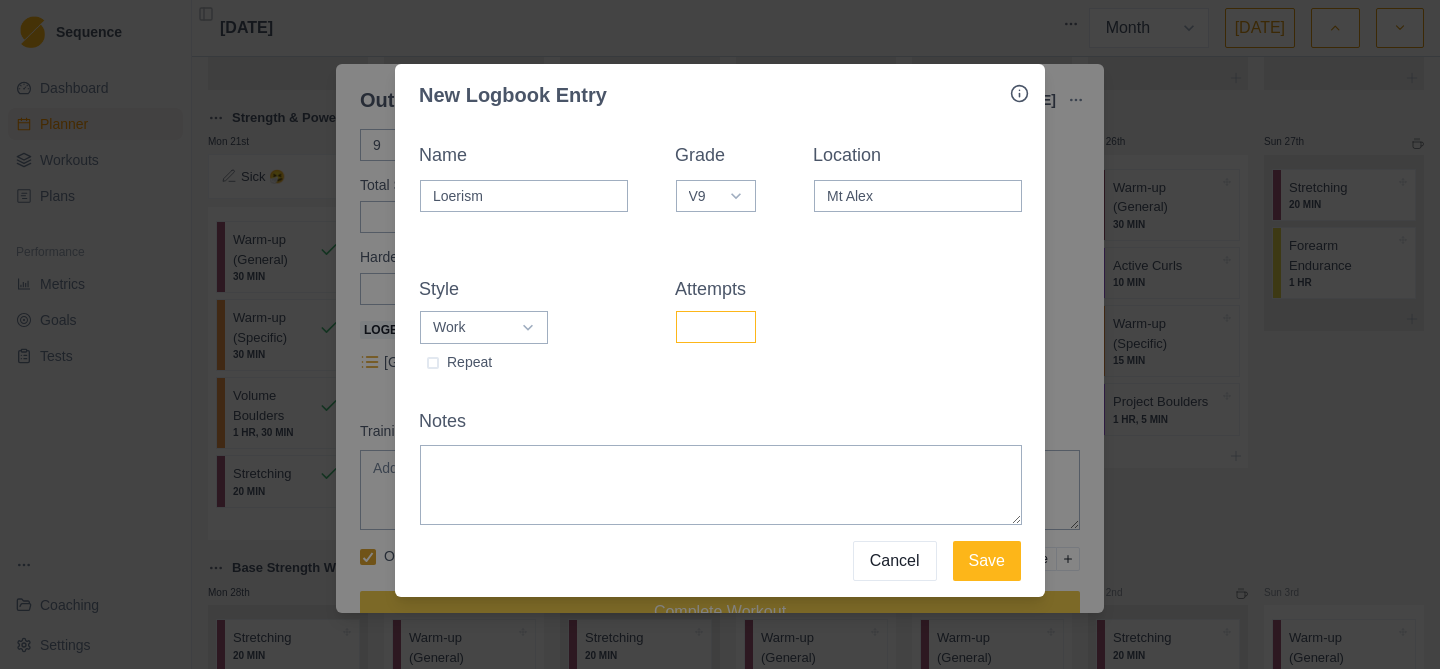click on "Attempts" at bounding box center (716, 327) 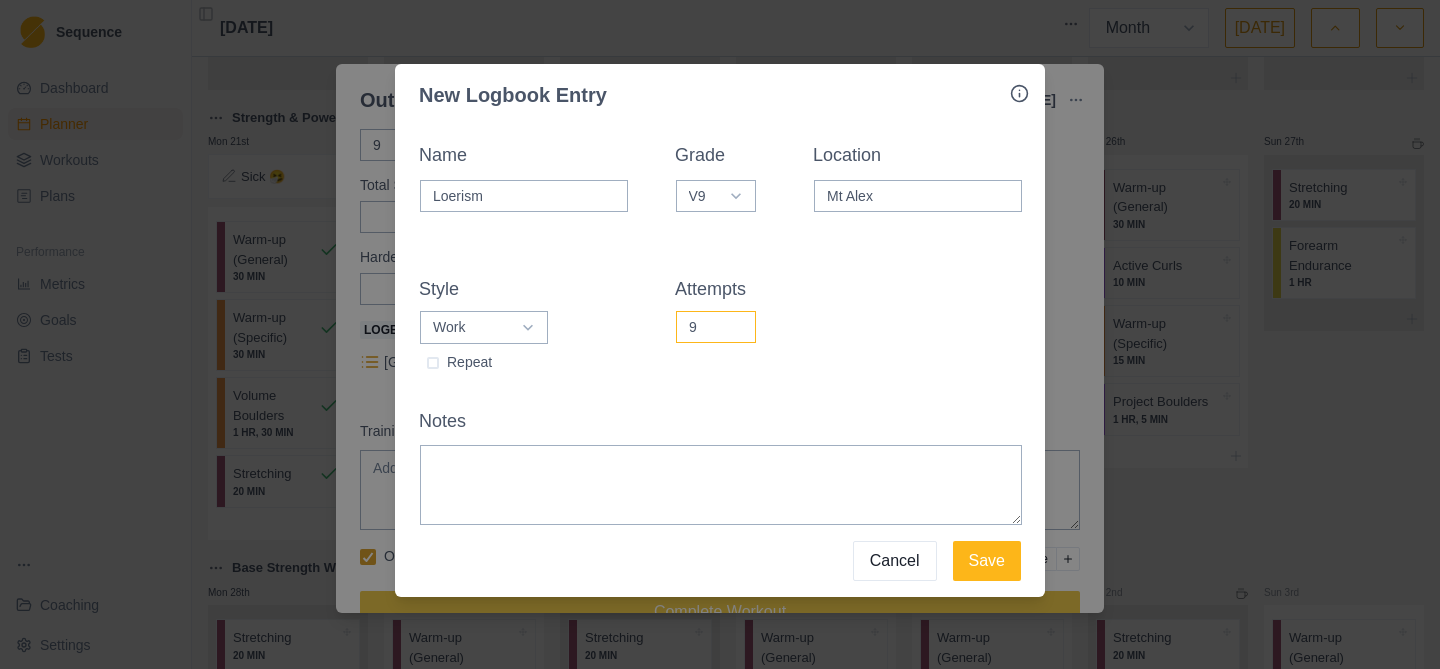type on "9" 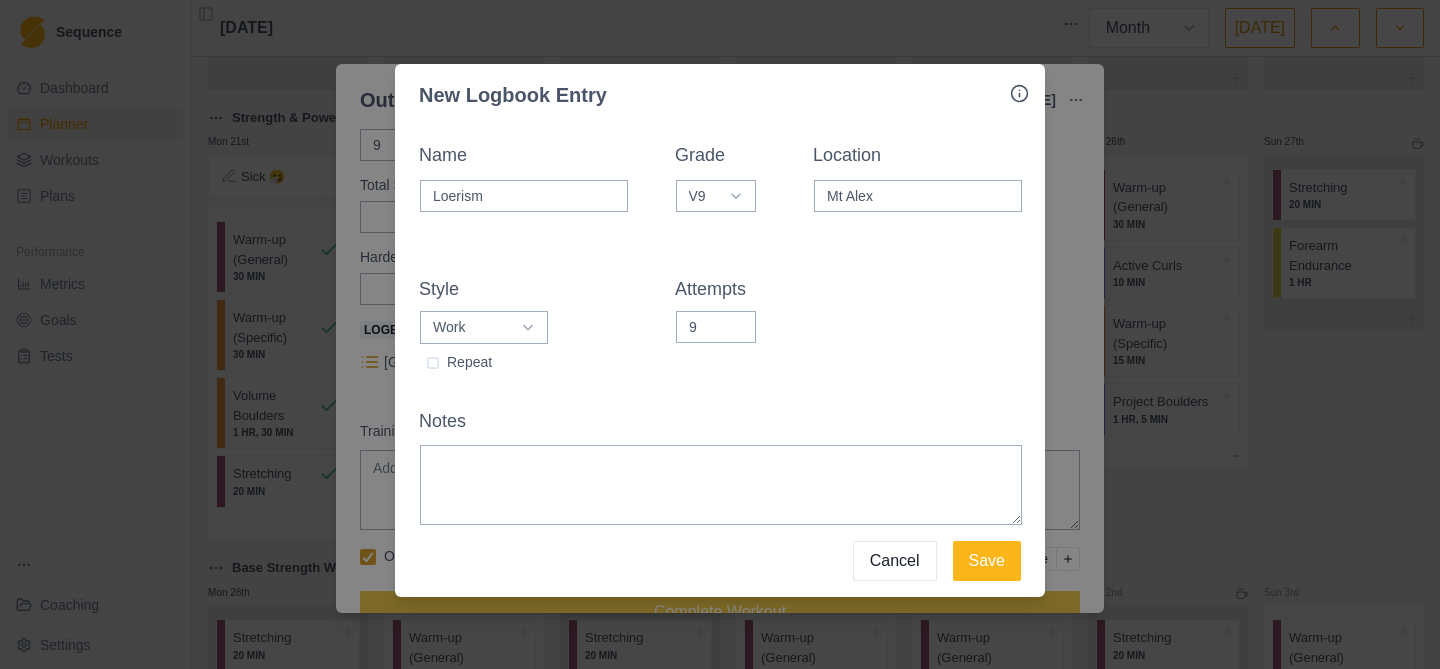 click on "Notes" at bounding box center (720, 417) 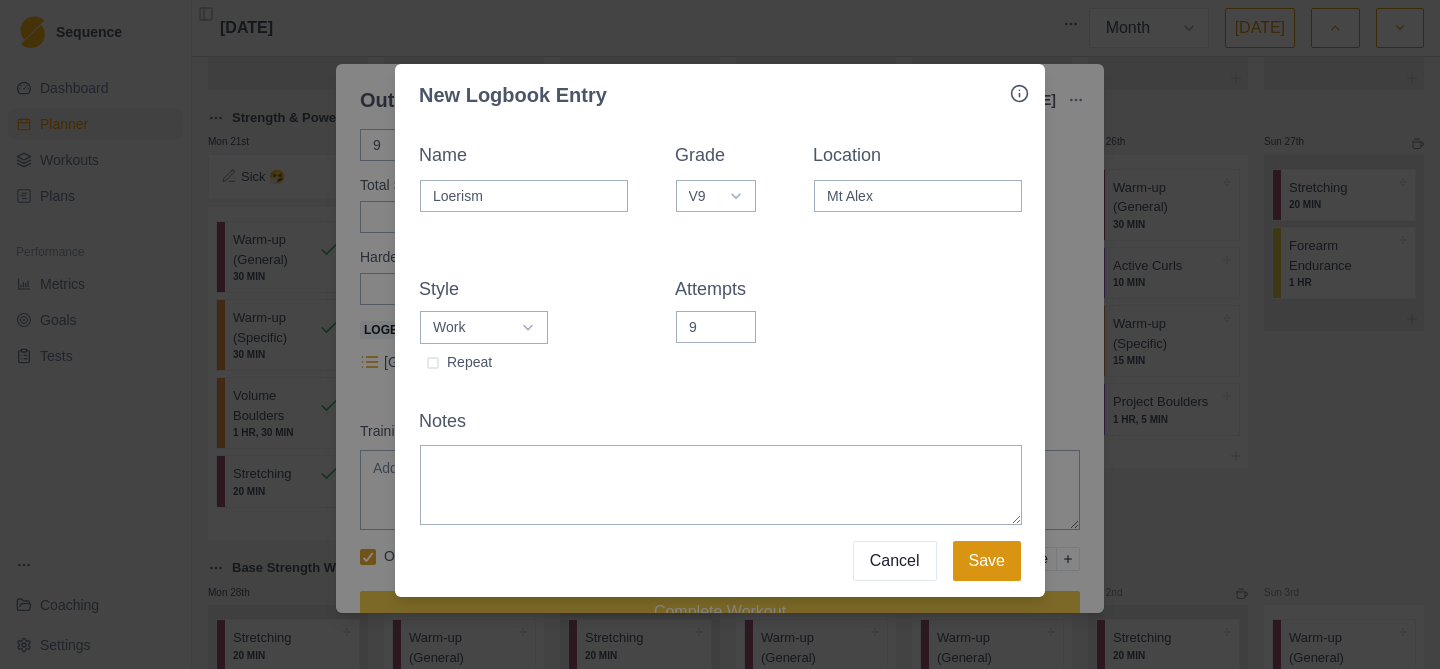 click on "Save" at bounding box center [987, 561] 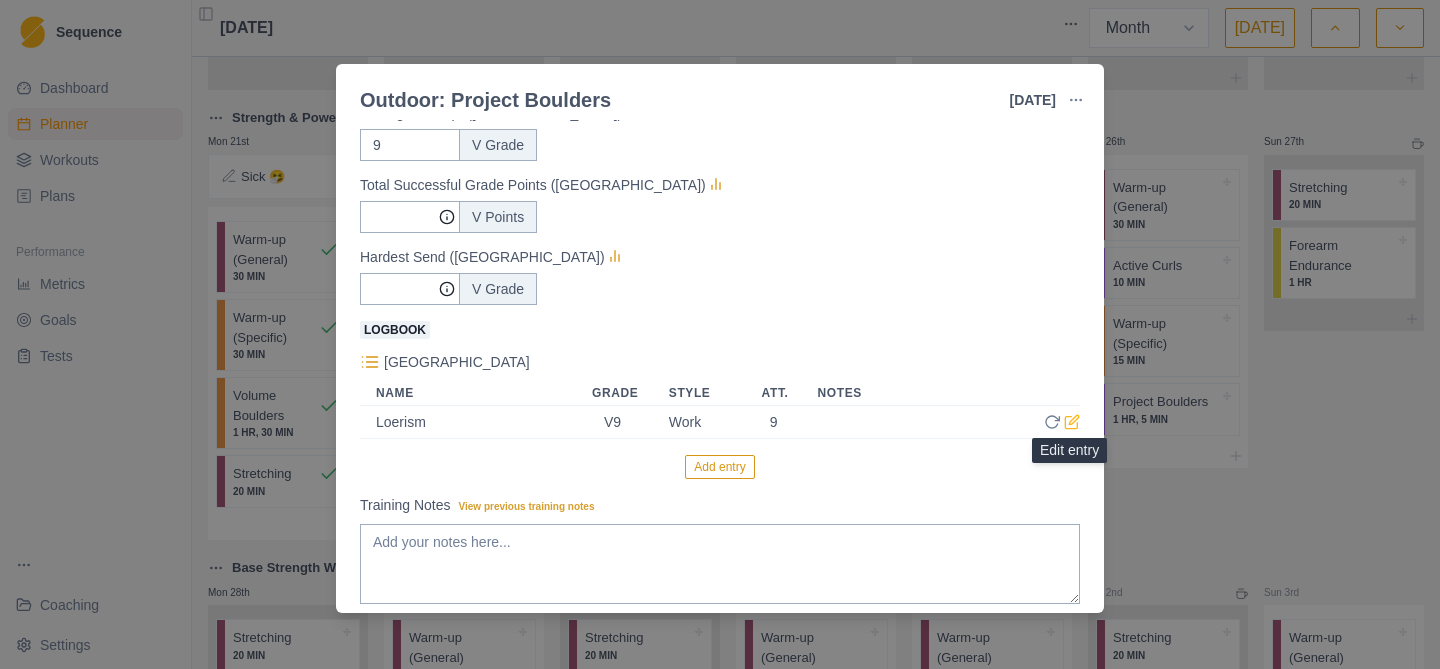click 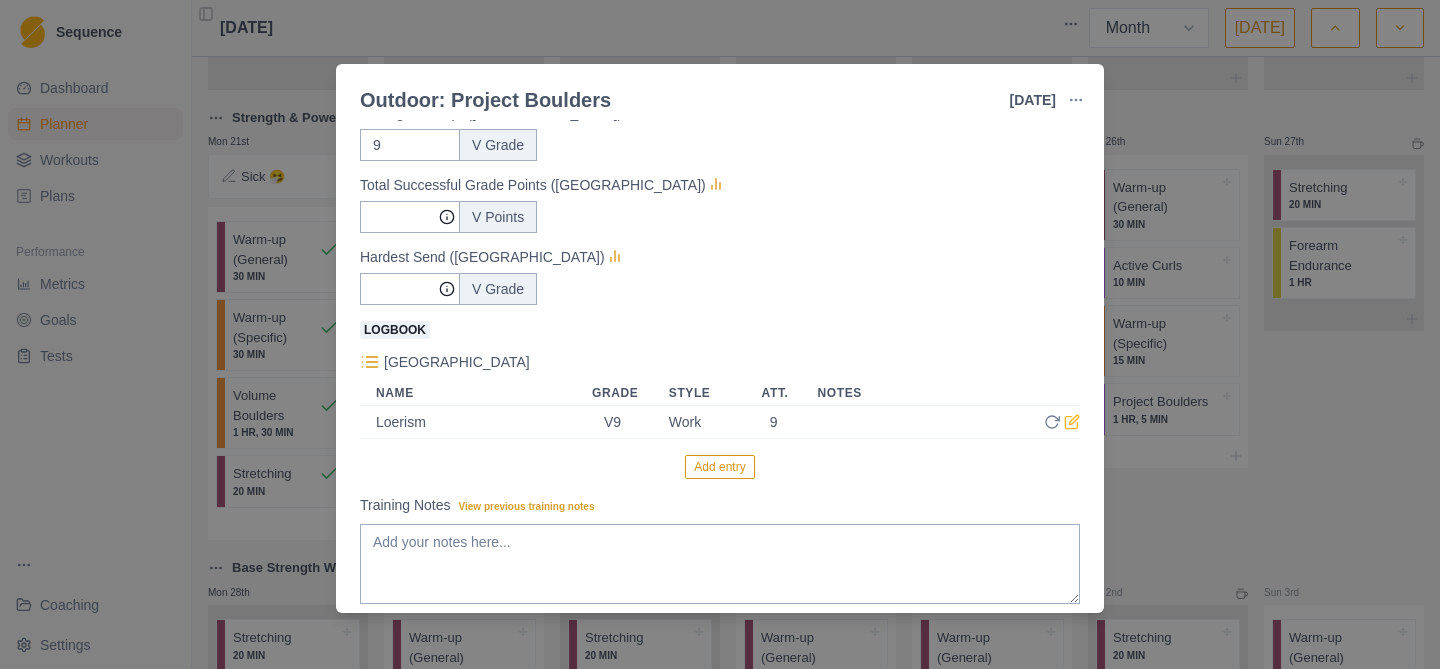select on "work" 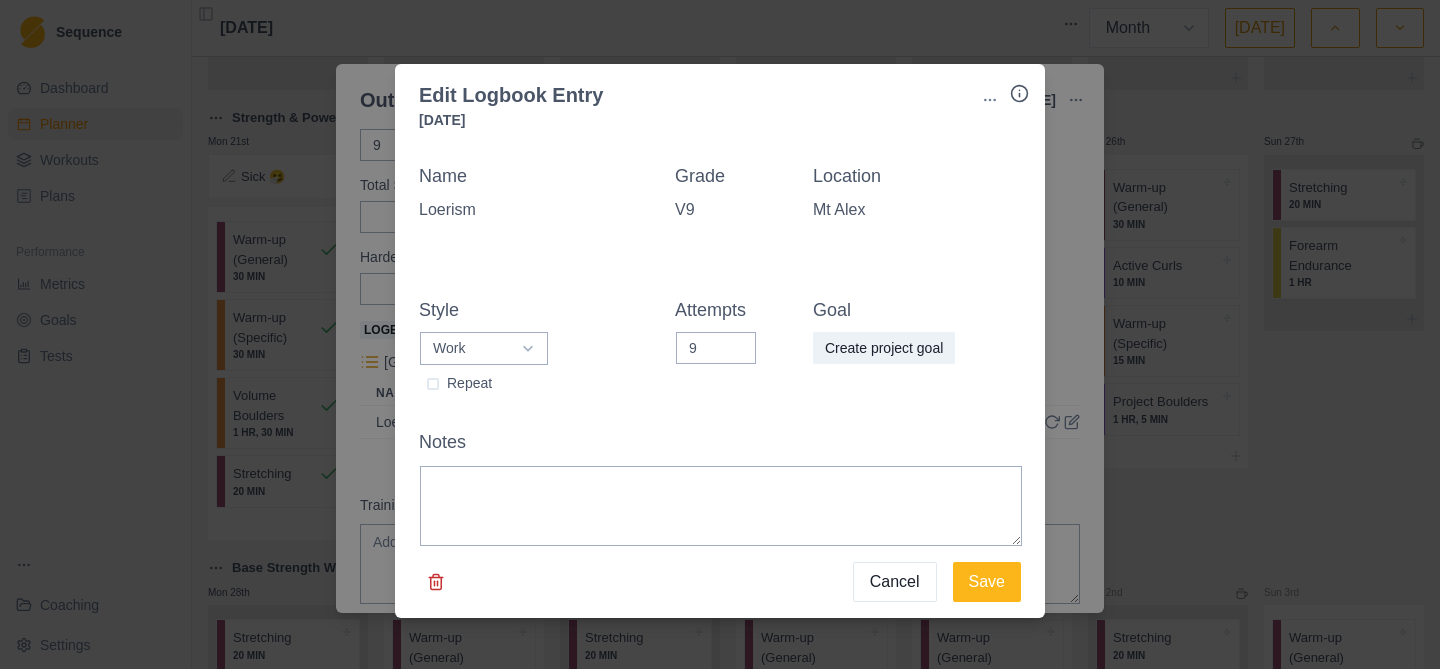 click on "Loerism" at bounding box center (523, 210) 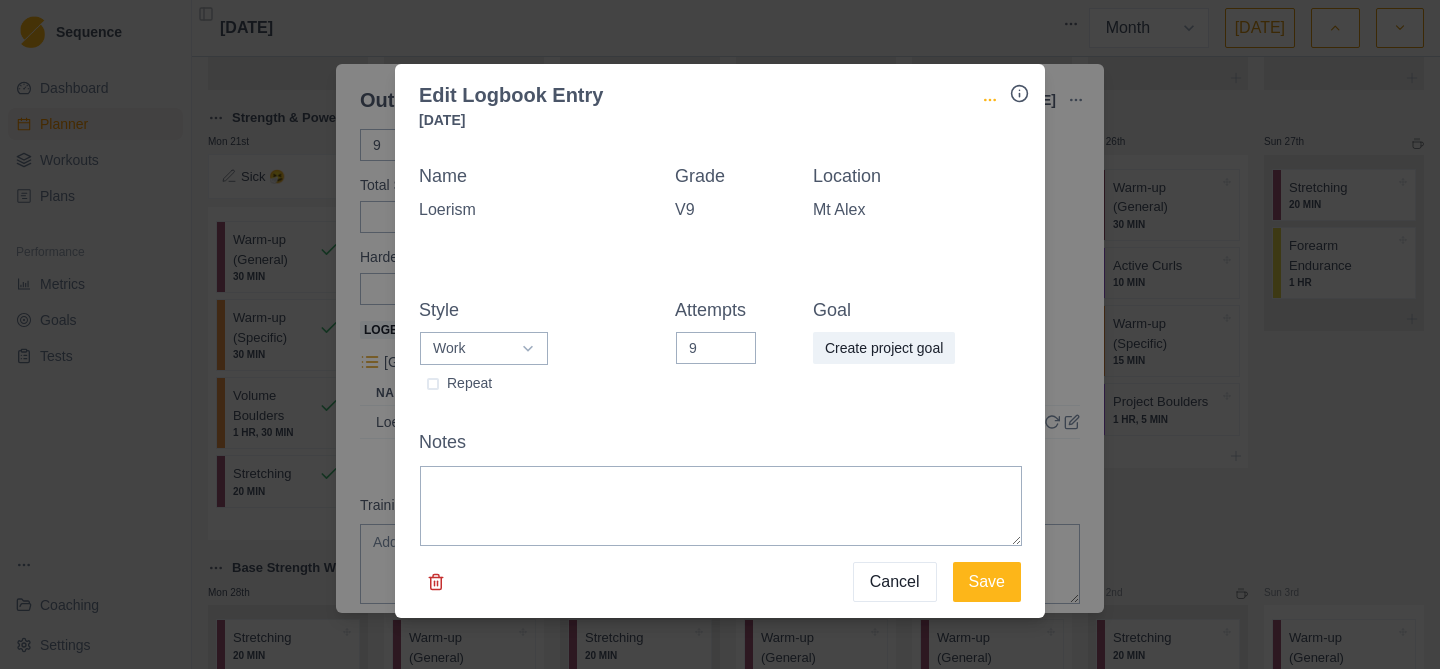 click 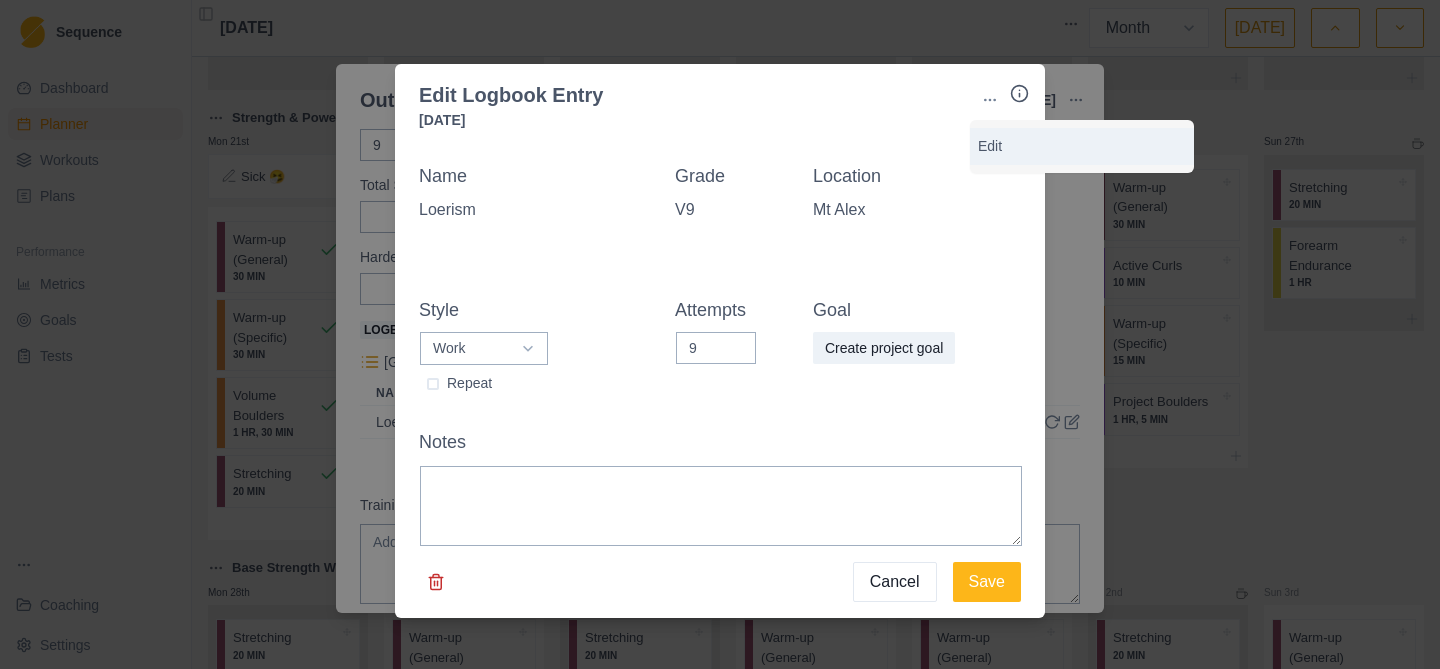 click on "Edit" at bounding box center [1082, 146] 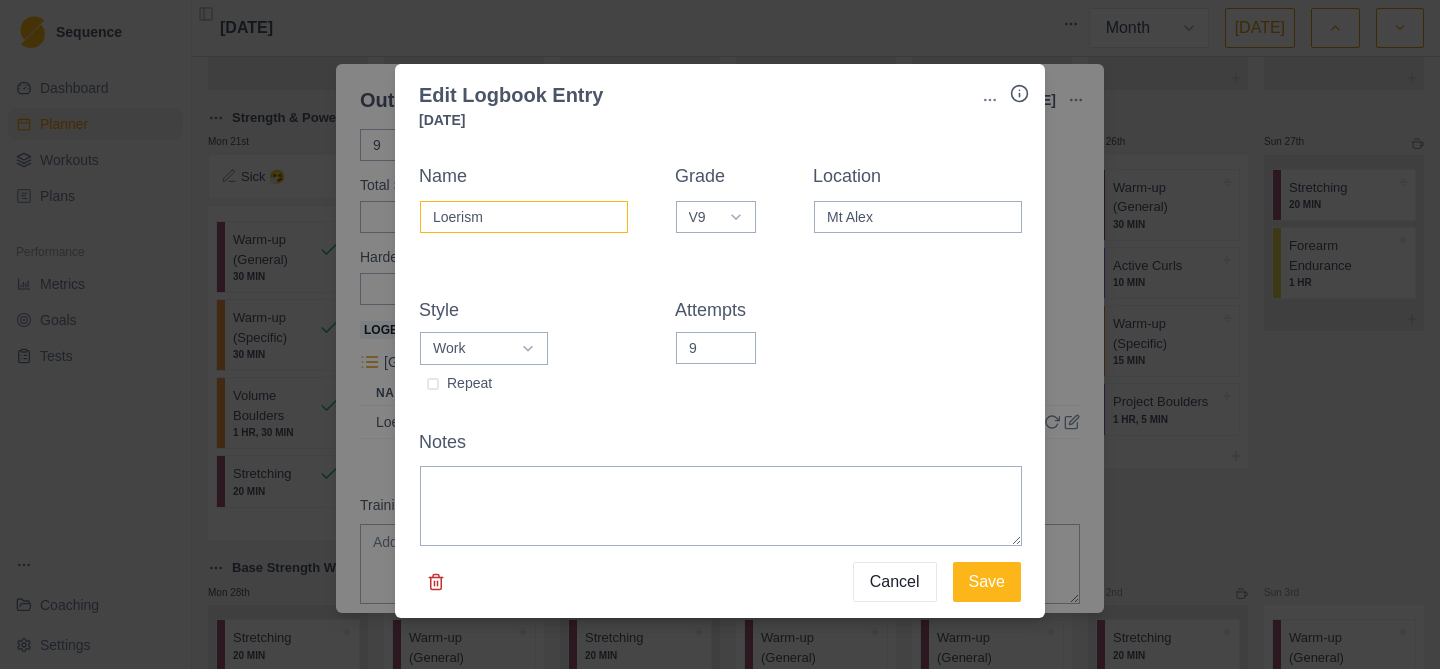 click on "Loerism" at bounding box center (524, 217) 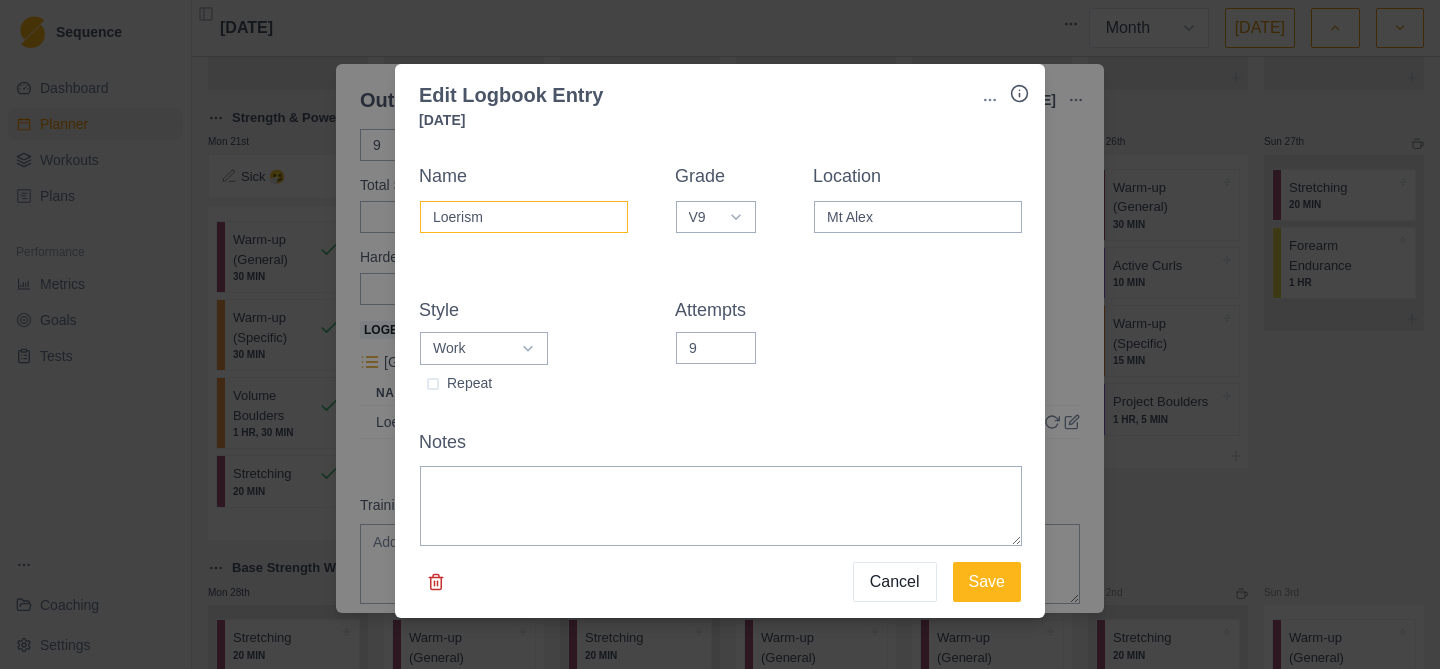 click on "Loerism" at bounding box center (524, 217) 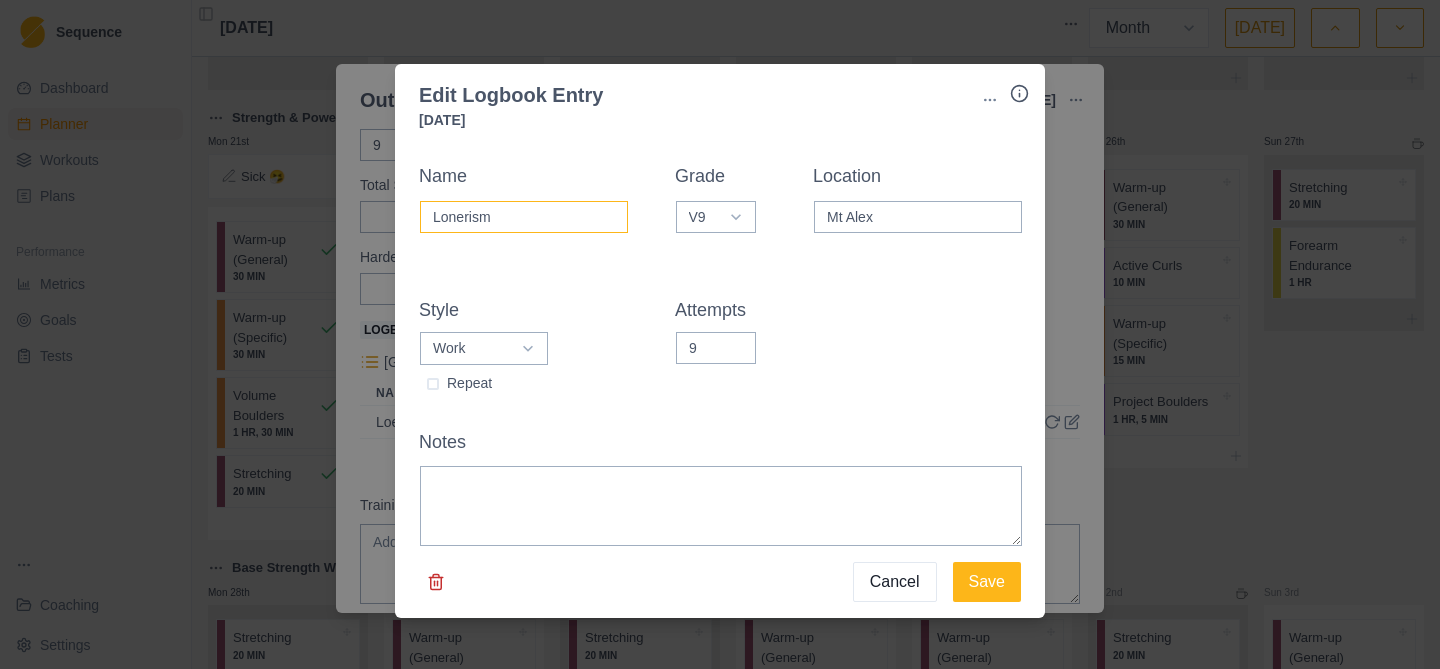 type on "Lonerism" 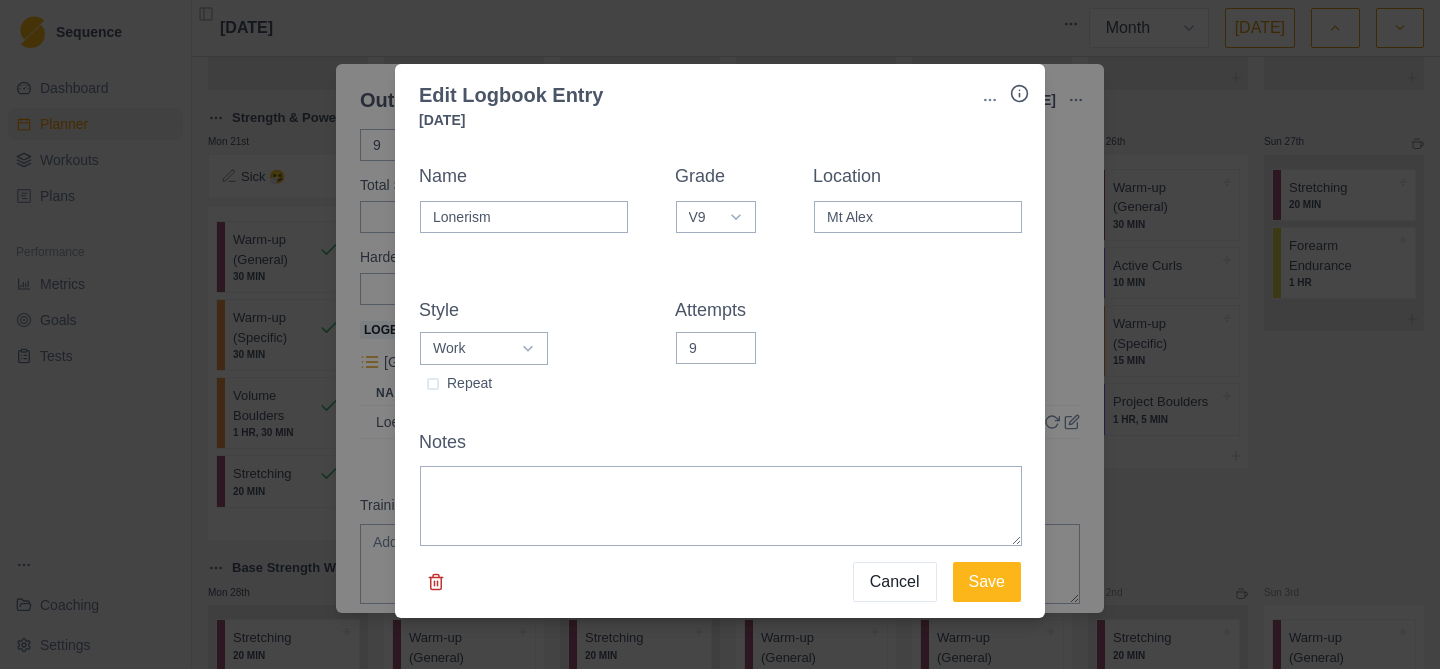 click on "Name Lonerism Grade   V0 V0+ V1 V2 V3 V4 V5 V6 V7 V8 V9 V10 V11 V12 V13 V14 V15 V16 V17 Location Mt Alex Style   Onsight Flash Sent Attempt Work Repeat Attempts 9" at bounding box center (720, 280) 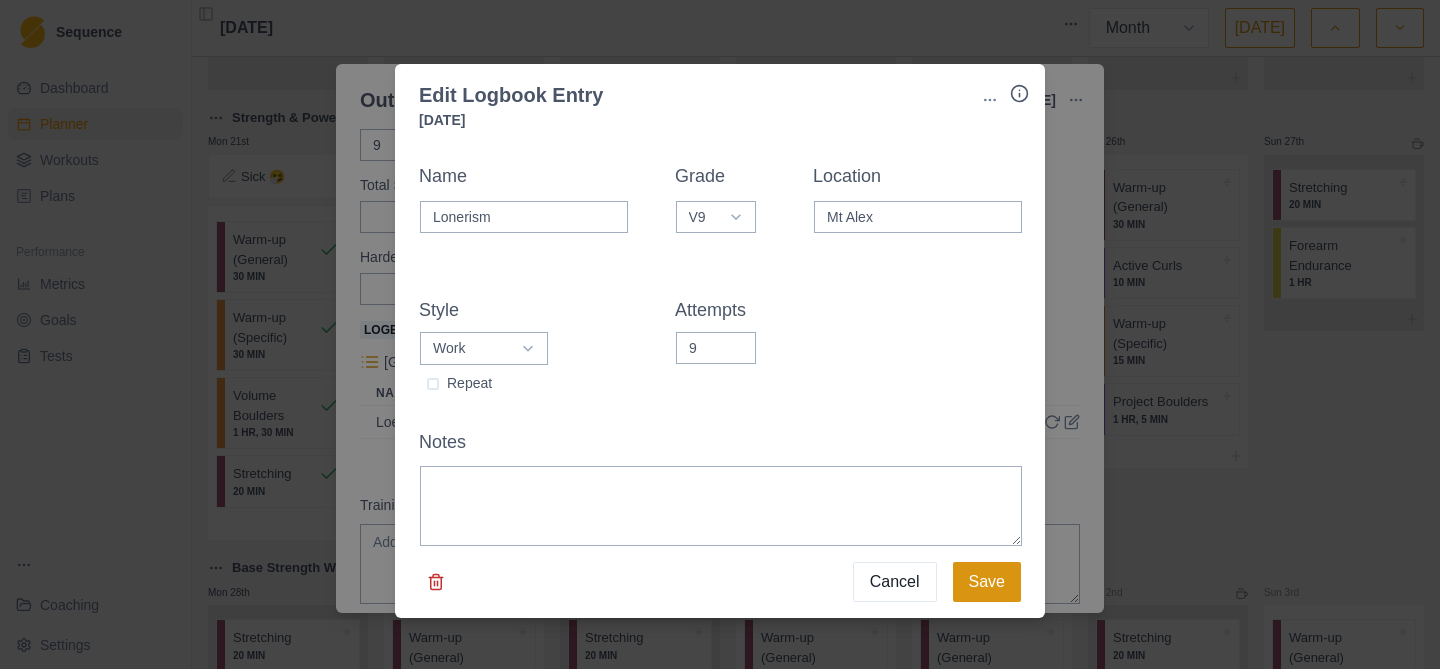 click on "Save" at bounding box center [987, 582] 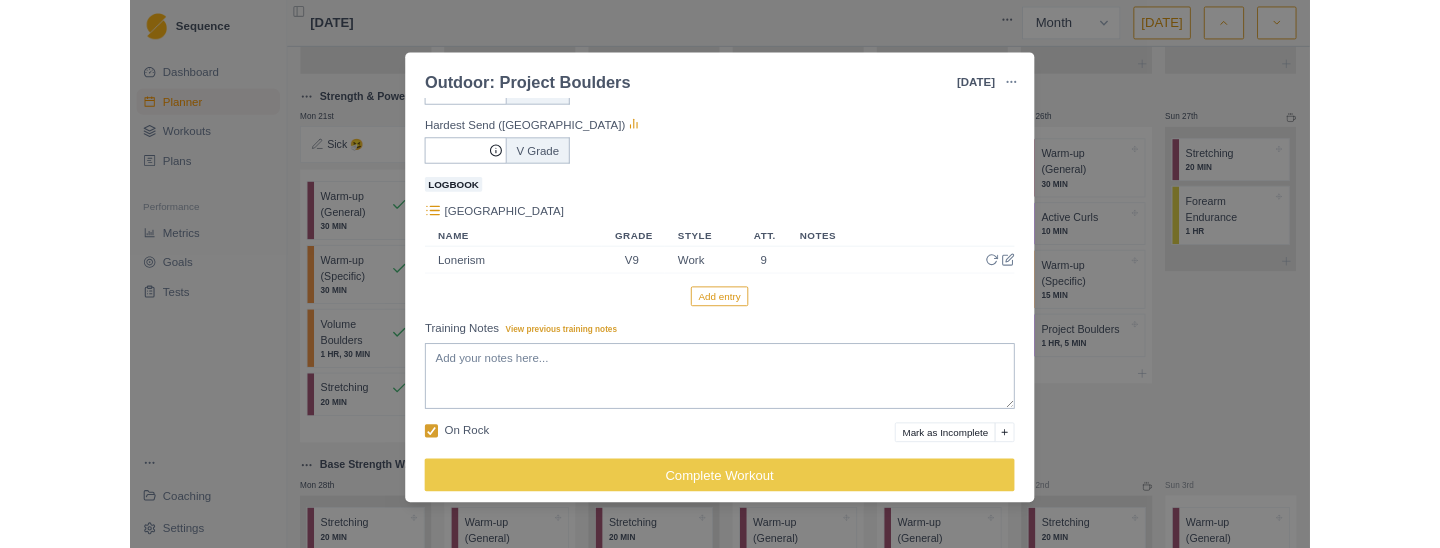 scroll, scrollTop: 562, scrollLeft: 0, axis: vertical 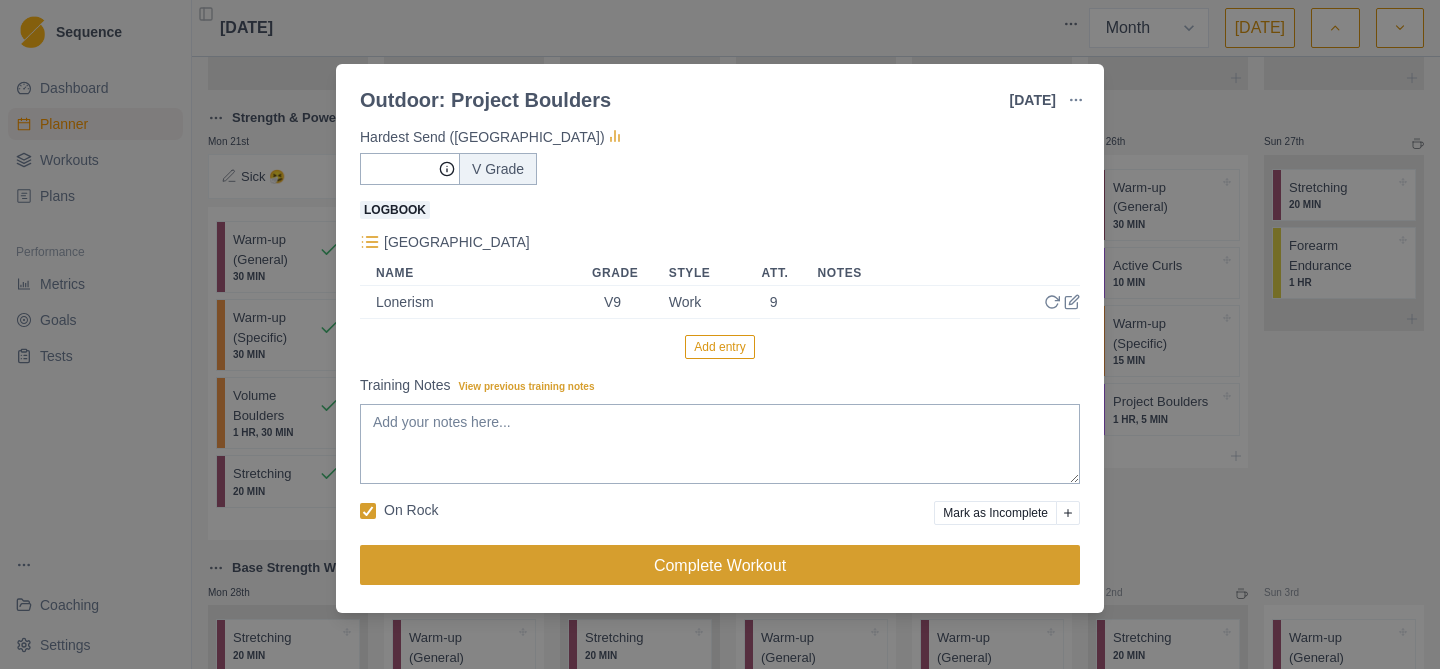 click on "Complete Workout" at bounding box center [720, 565] 